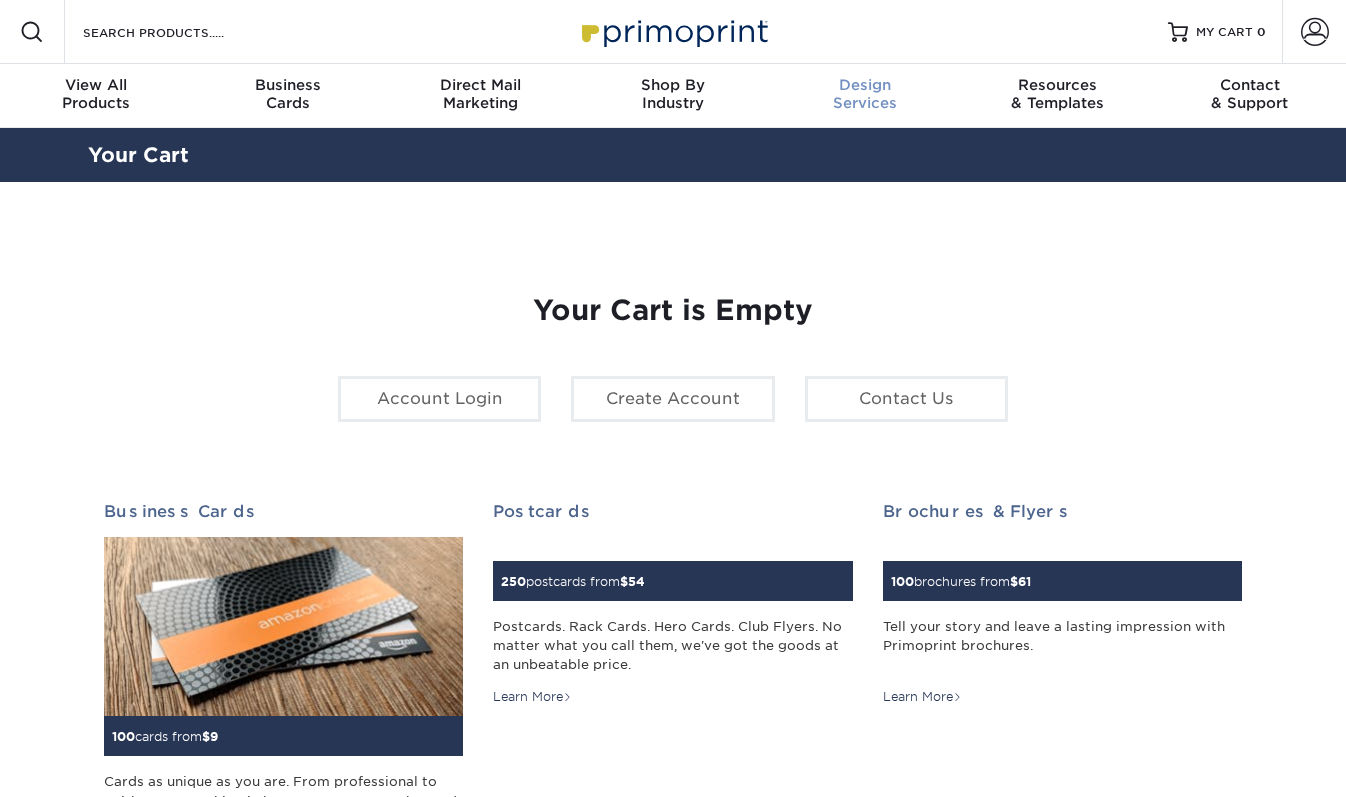 scroll, scrollTop: 0, scrollLeft: 0, axis: both 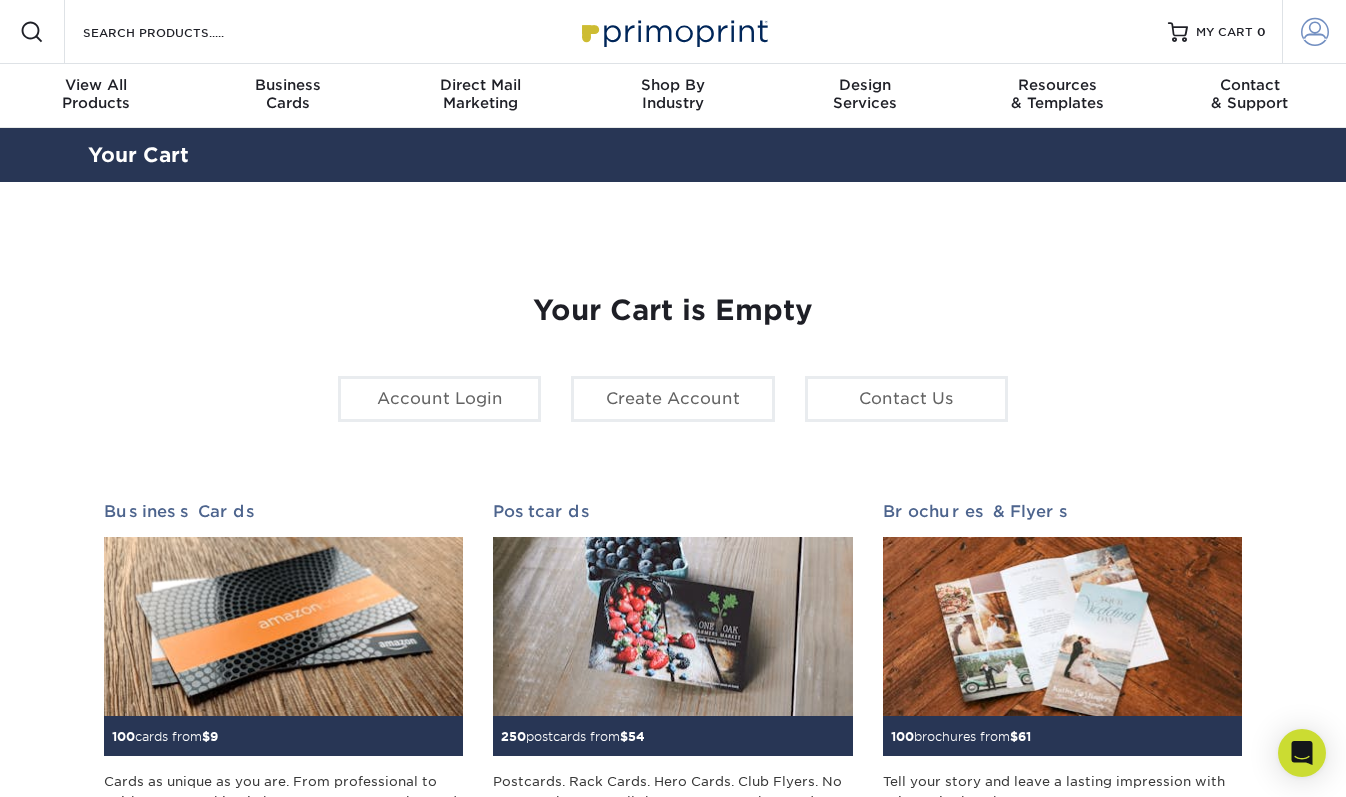 type on "[EMAIL]" 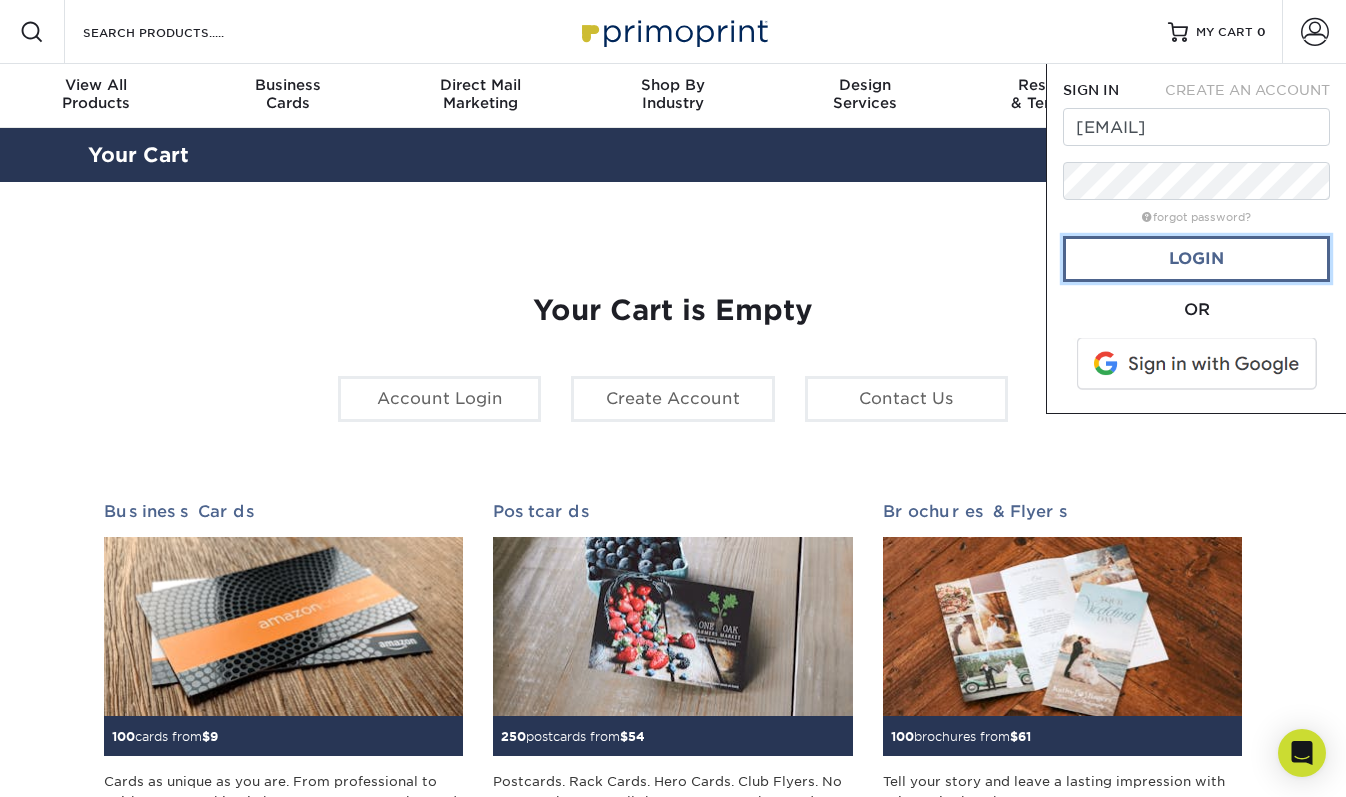 click on "Login" at bounding box center (1196, 259) 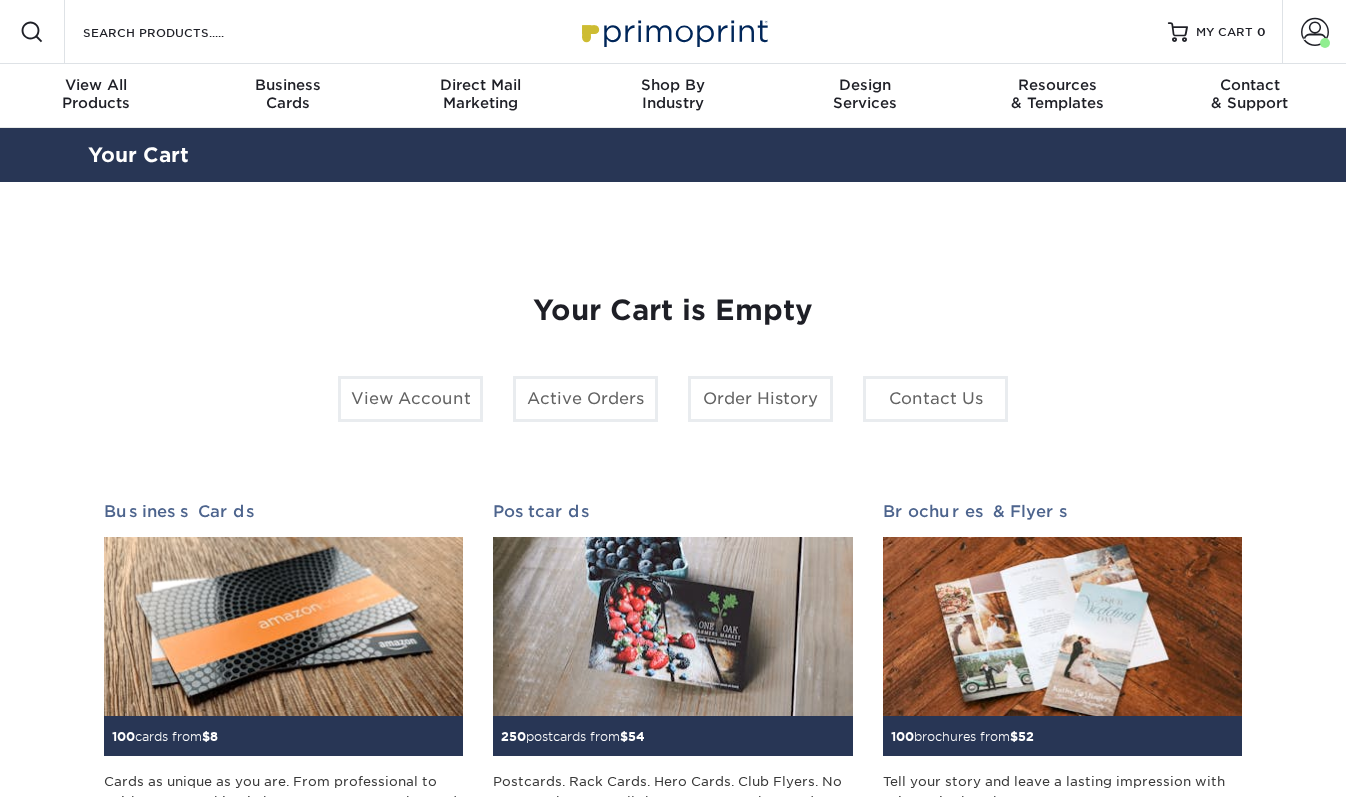 scroll, scrollTop: 0, scrollLeft: 0, axis: both 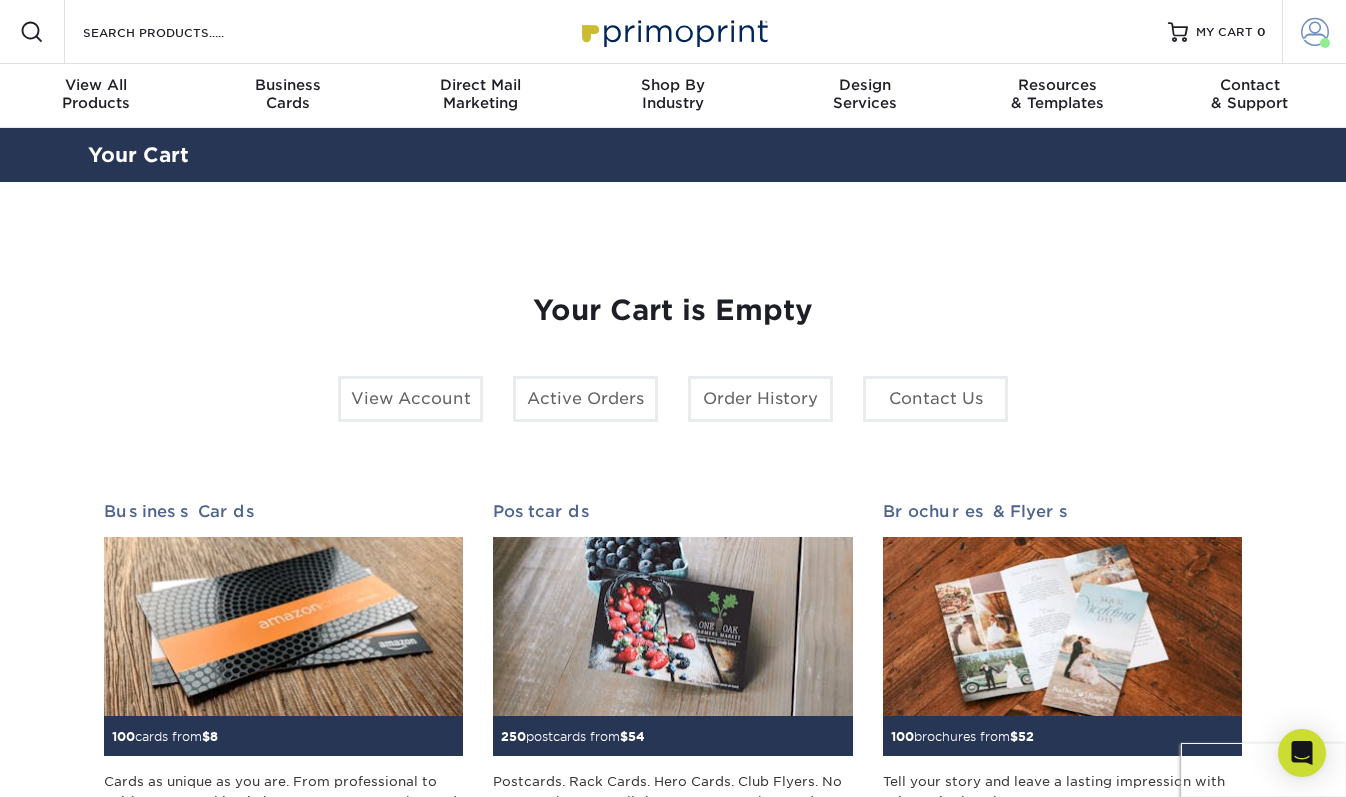 click at bounding box center (1315, 32) 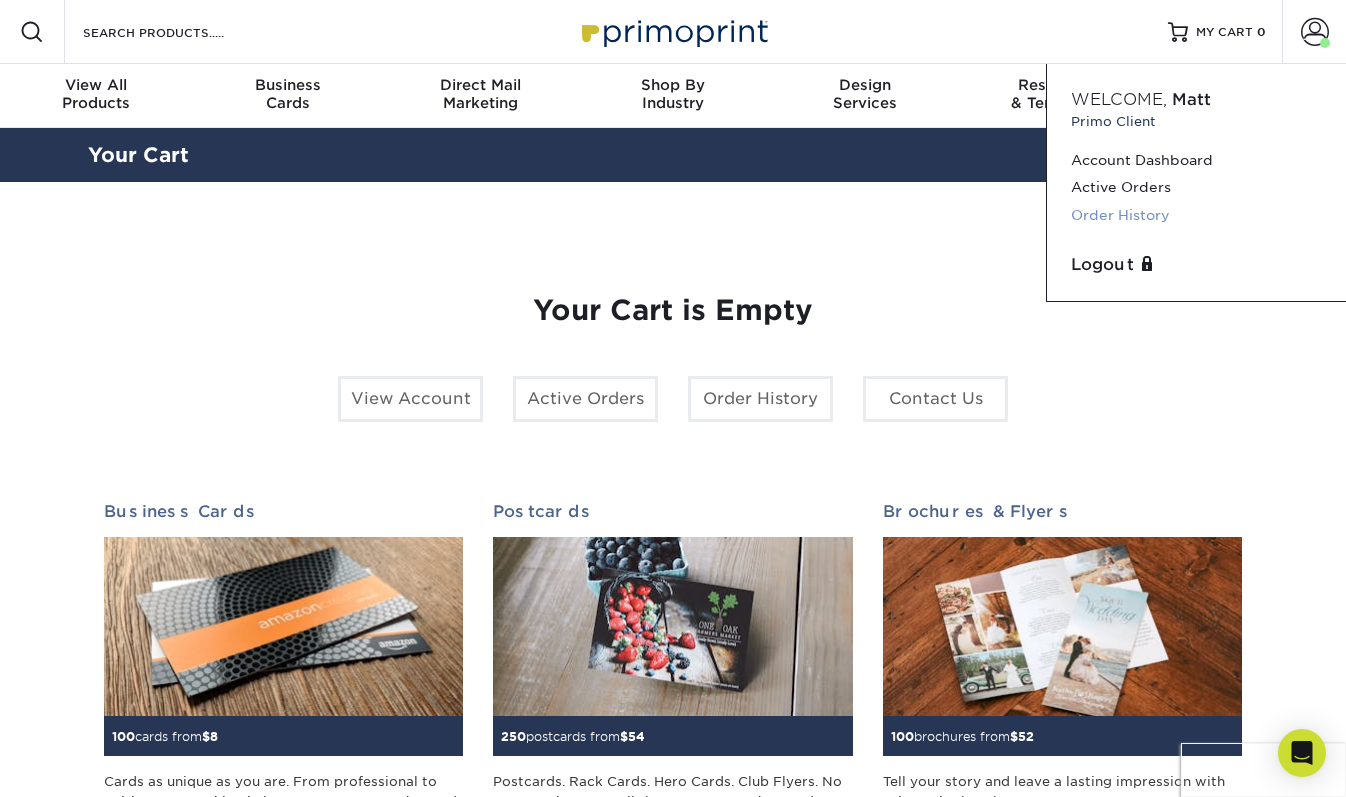click on "Order History" at bounding box center (1196, 215) 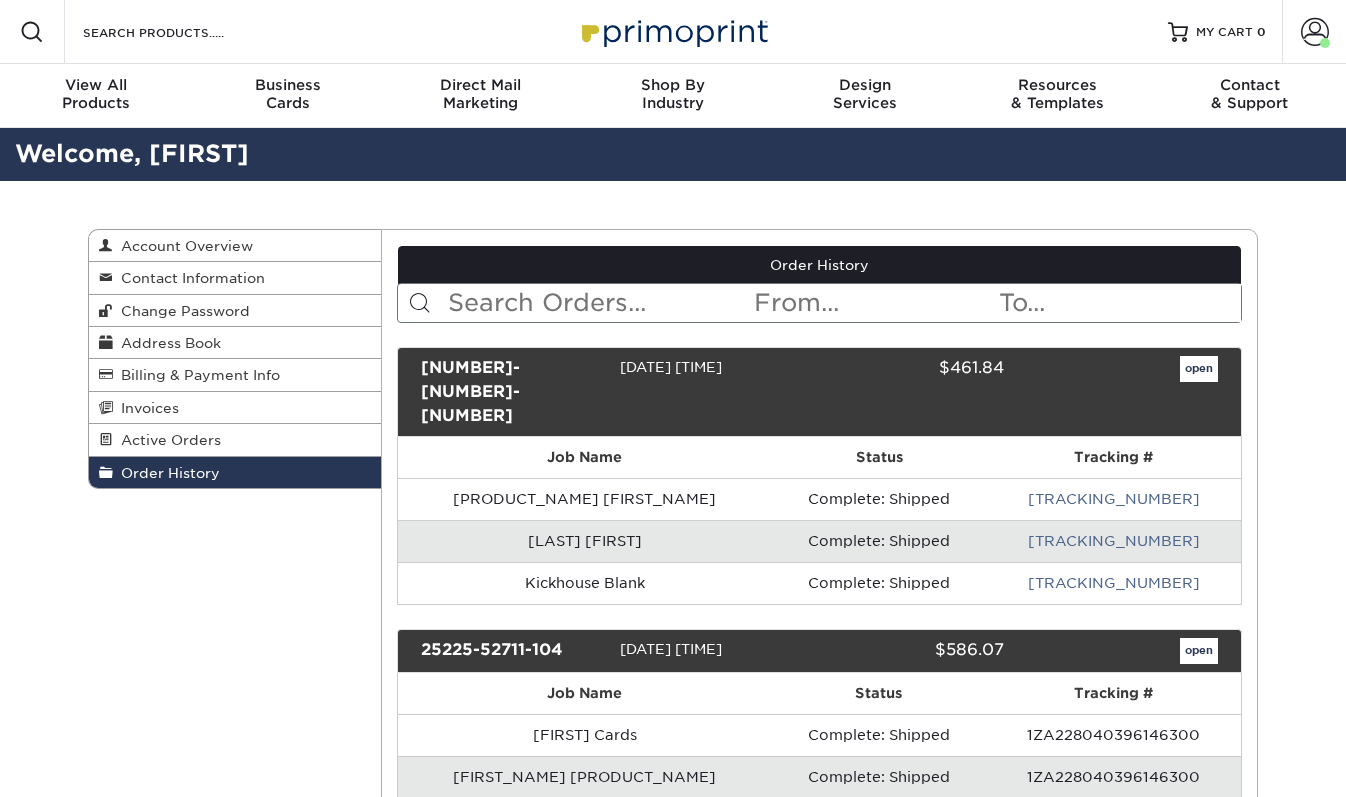 scroll, scrollTop: 0, scrollLeft: 0, axis: both 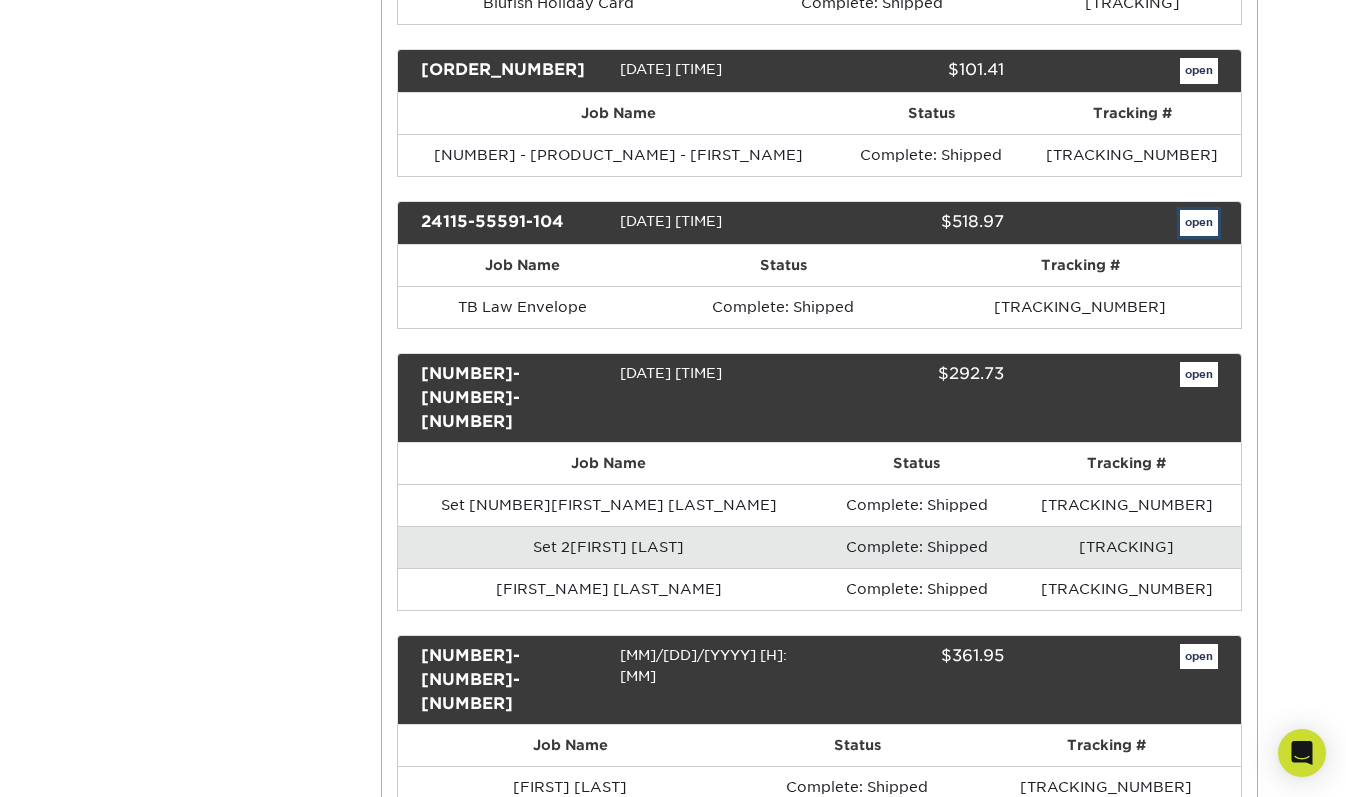 click on "open" at bounding box center [1199, 223] 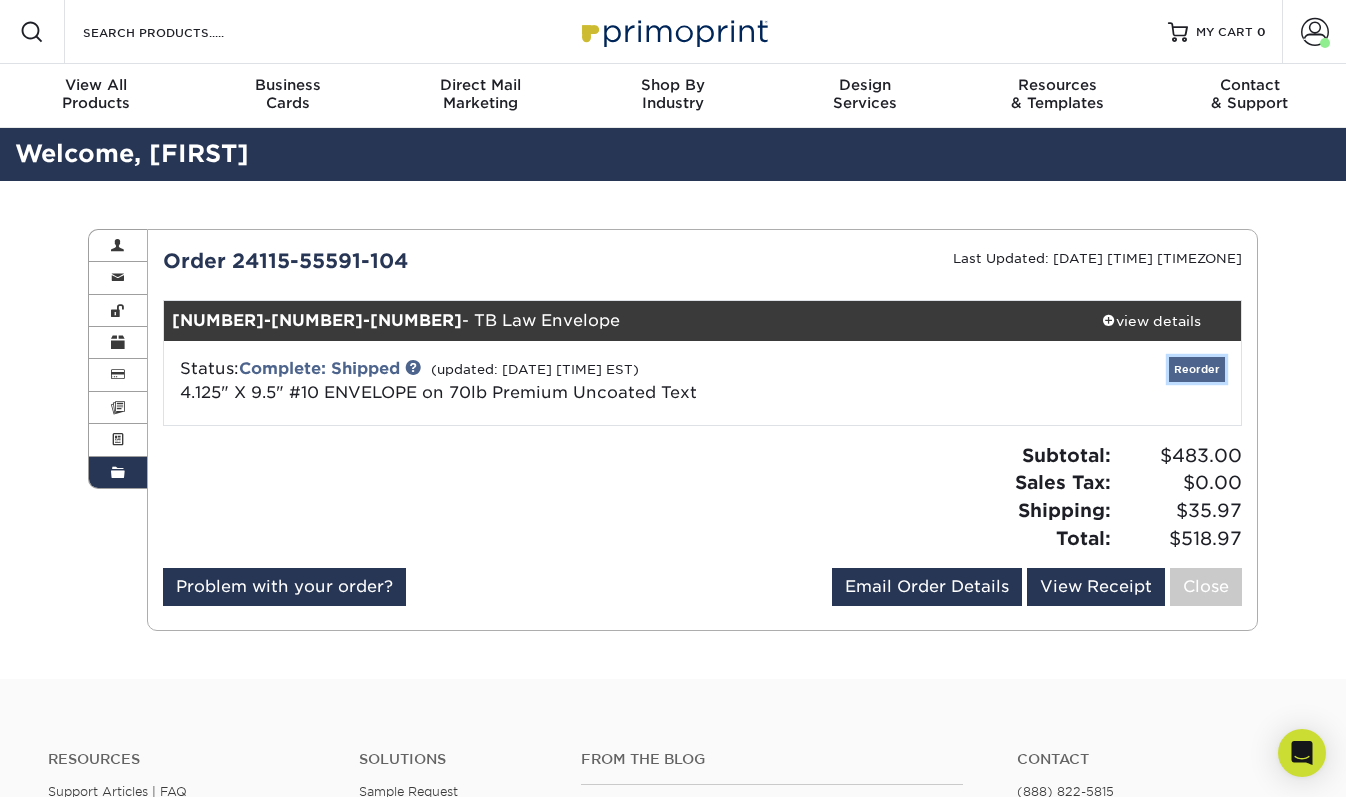 click on "Reorder" at bounding box center [1197, 369] 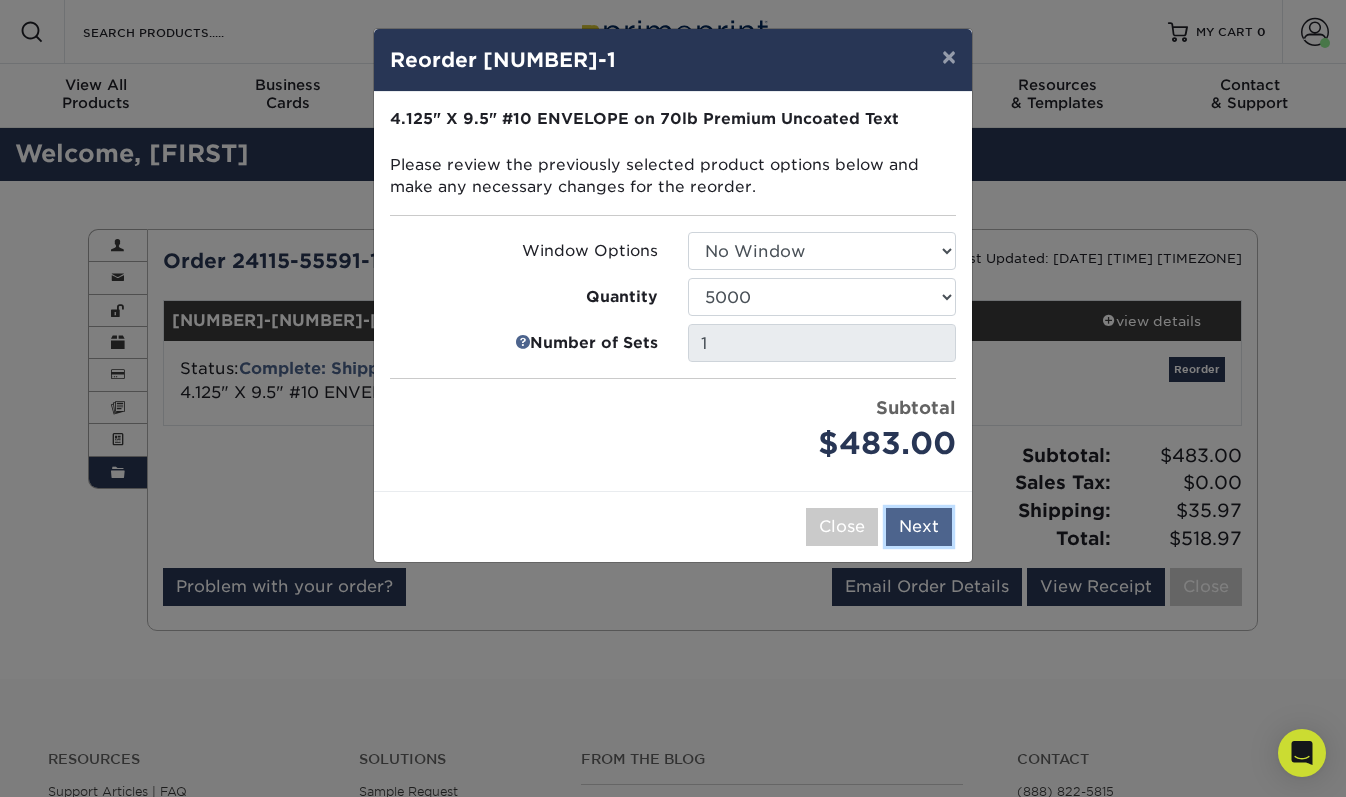 click on "Next" at bounding box center [919, 527] 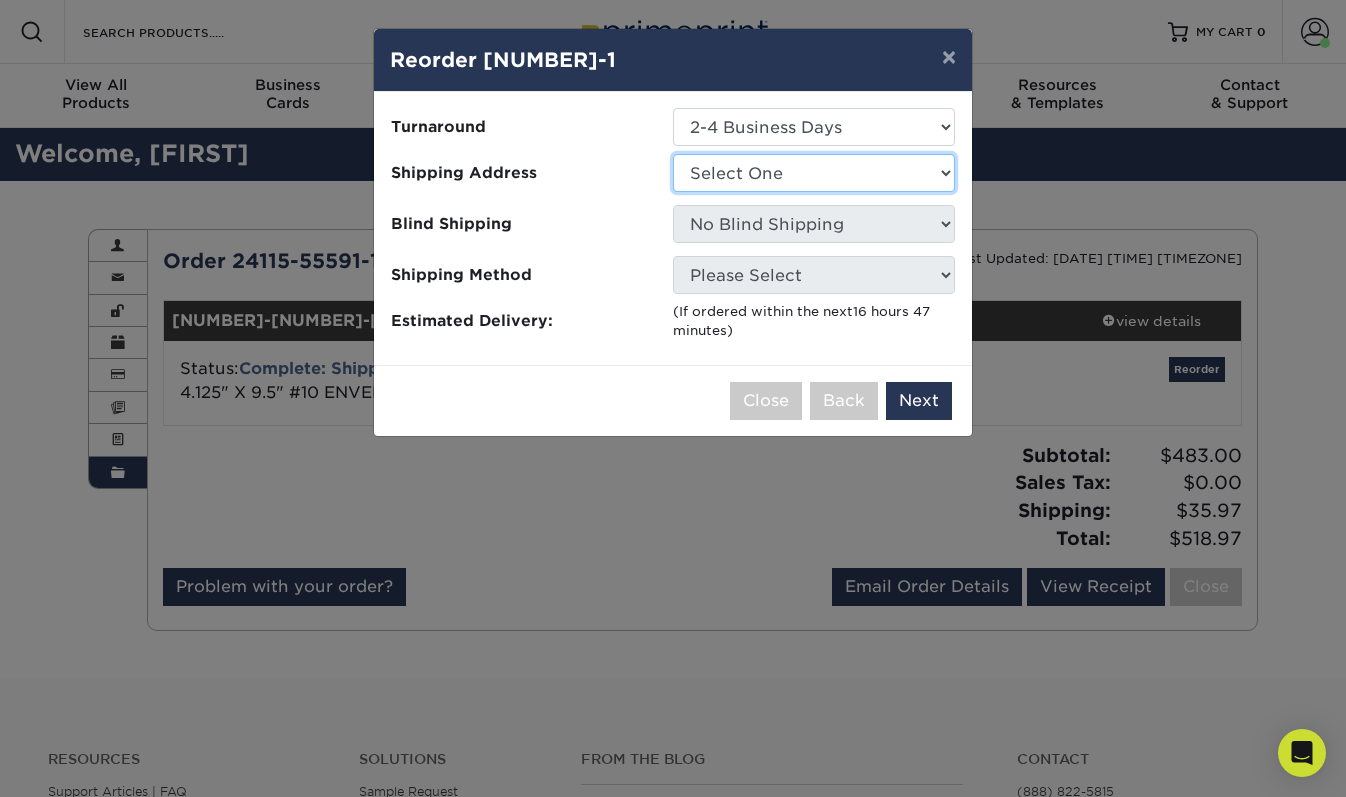 click on "Select One
*** Blufish Design - Scottsdale NEW
[NUMBER] [STREET], Suite [NUMBER], [CITY], [STATE] [POSTAL_CODE]
70490_Inspired_[LAST]_km
71304_Inspired_[LAST]_km
71353 - Business Card Print Order - Jenkins
71379 - Bus. Cards x 1 ([FIRST] - Inspired Title)
71427 - Bus. Card x 1 ([FIRST] [LAST] - Inspired Title) 71561 - Business Card Print Order - Rodriquez 71700 - [FIRST] [LAST] BLVD" at bounding box center (814, 173) 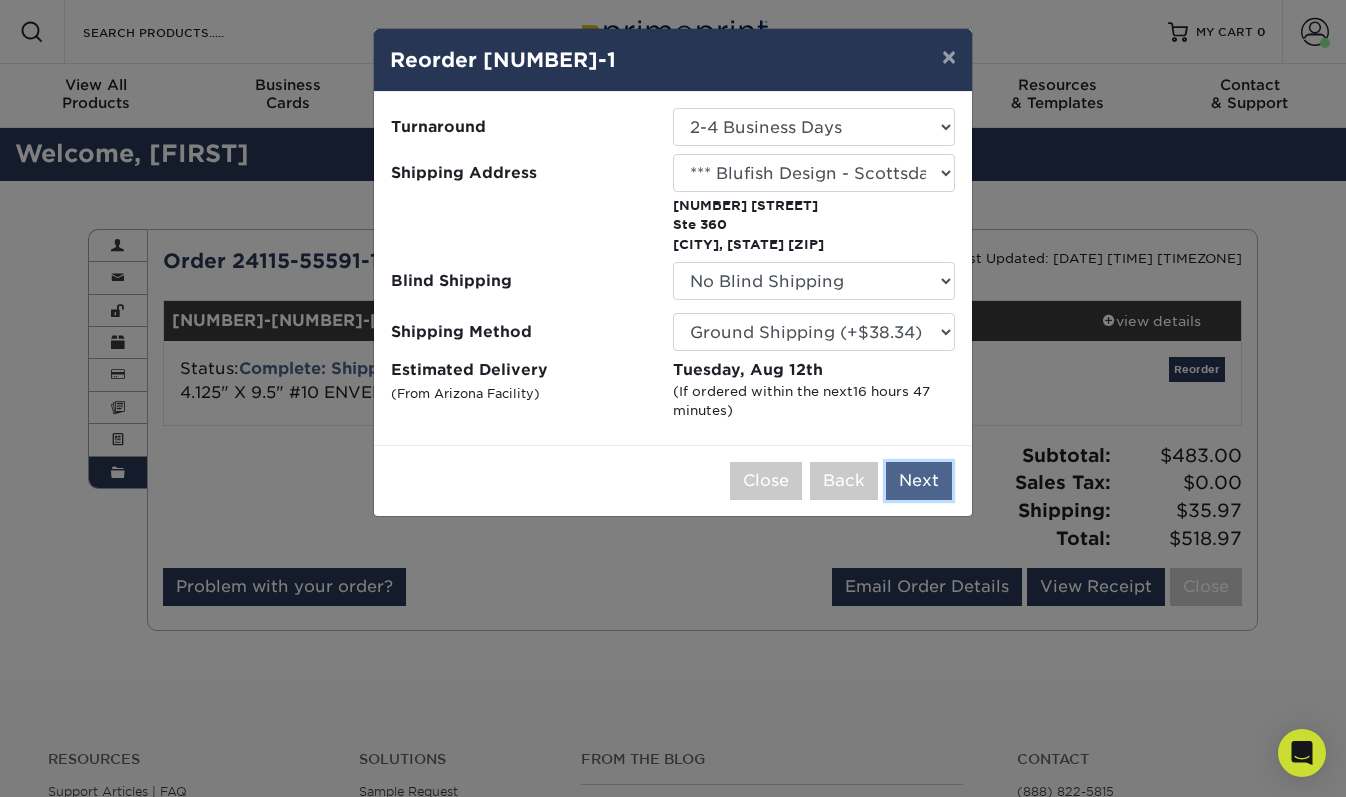 click on "Next" at bounding box center [919, 481] 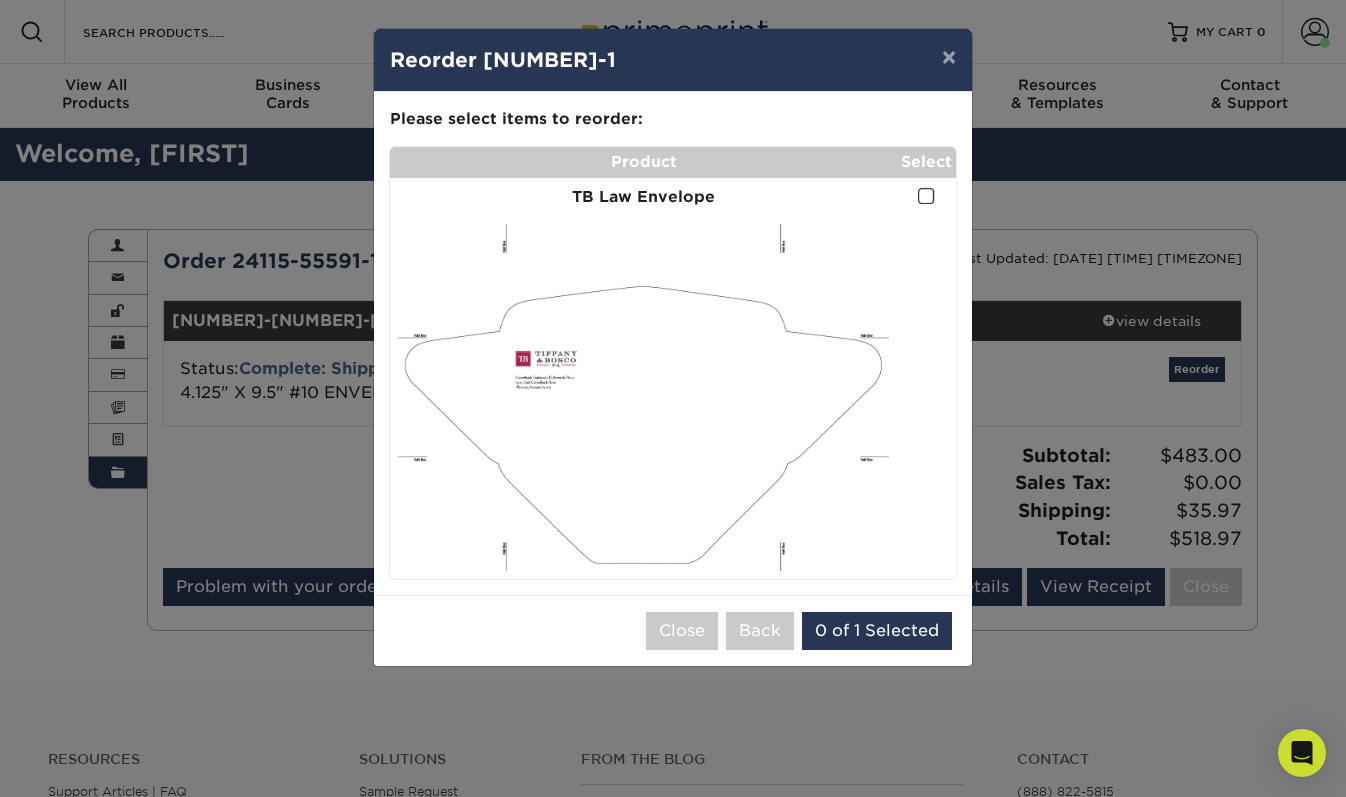 click at bounding box center (926, 196) 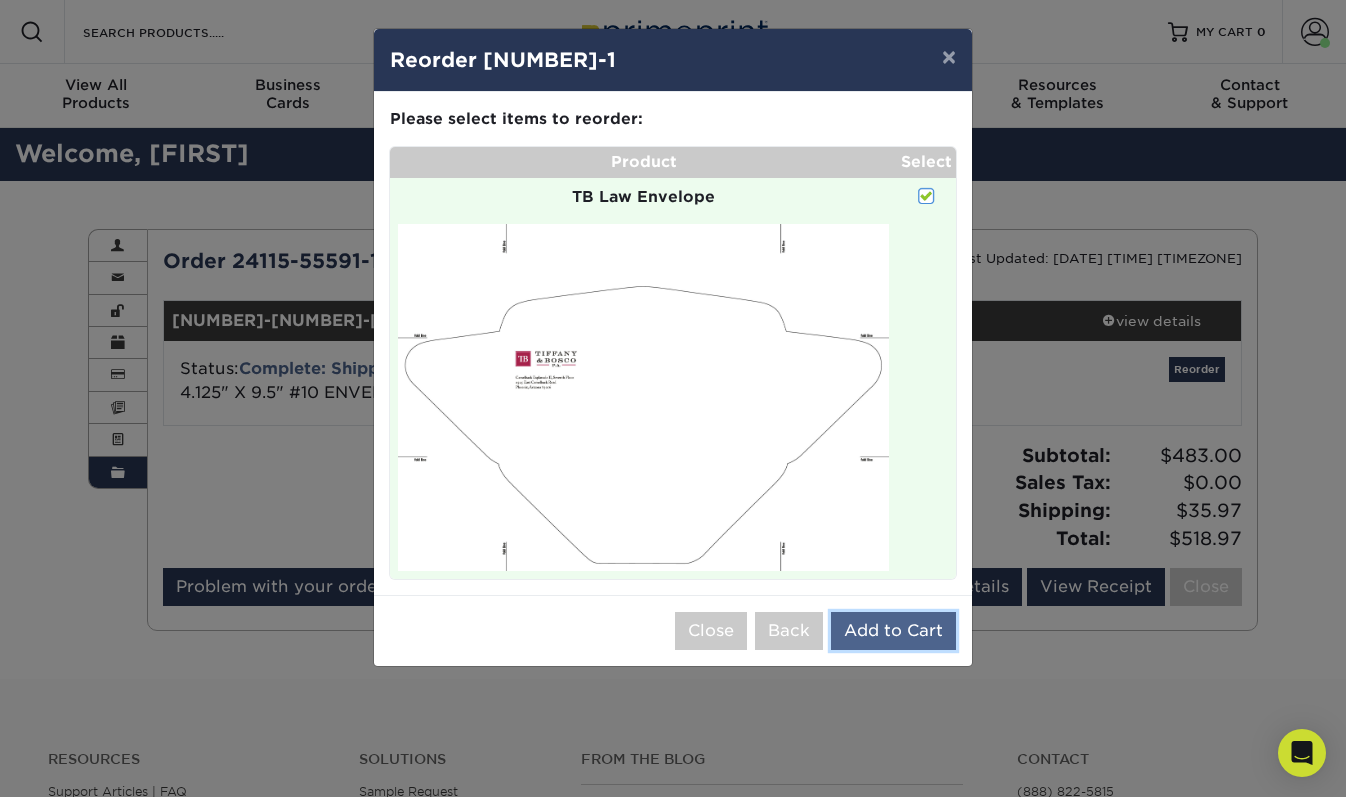 click on "Add to Cart" at bounding box center (893, 631) 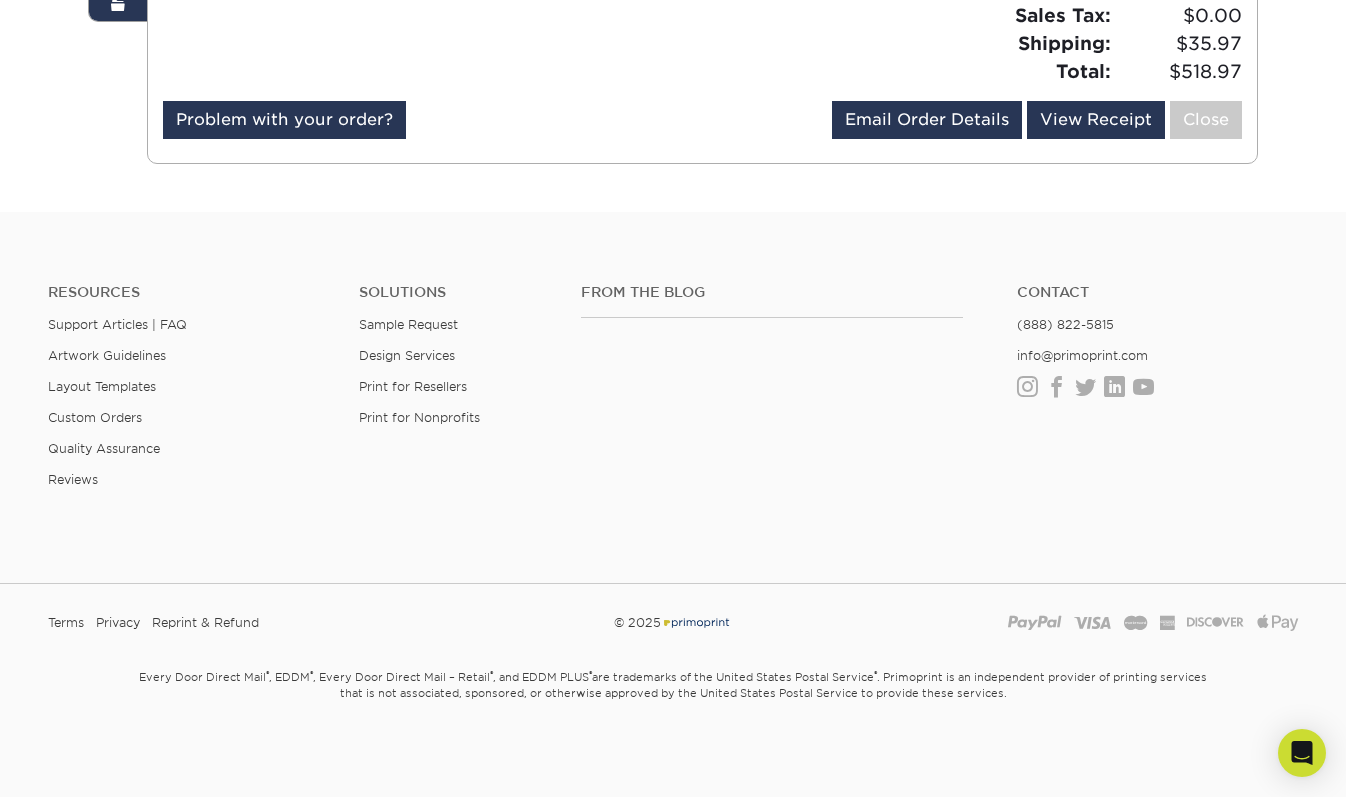 scroll, scrollTop: 0, scrollLeft: 0, axis: both 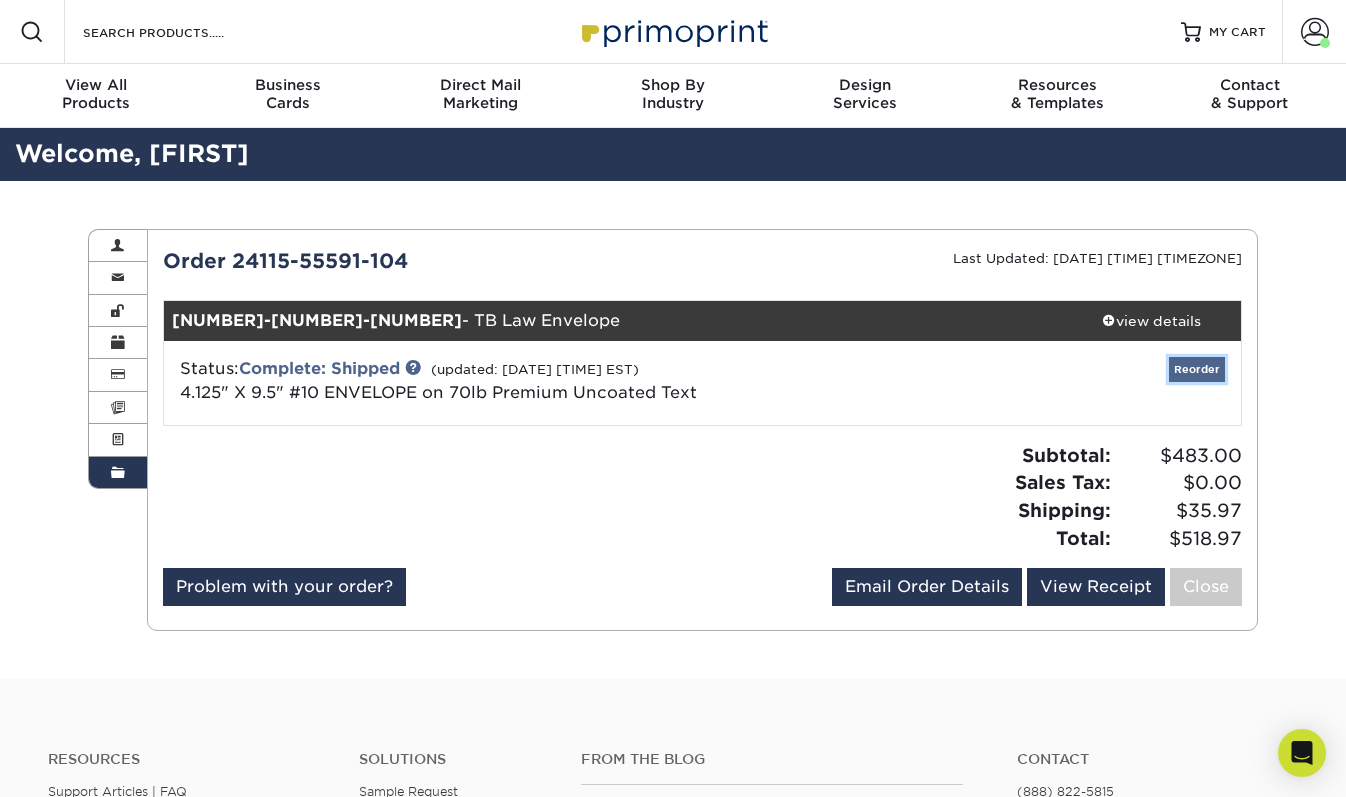 click on "Reorder" at bounding box center (1197, 369) 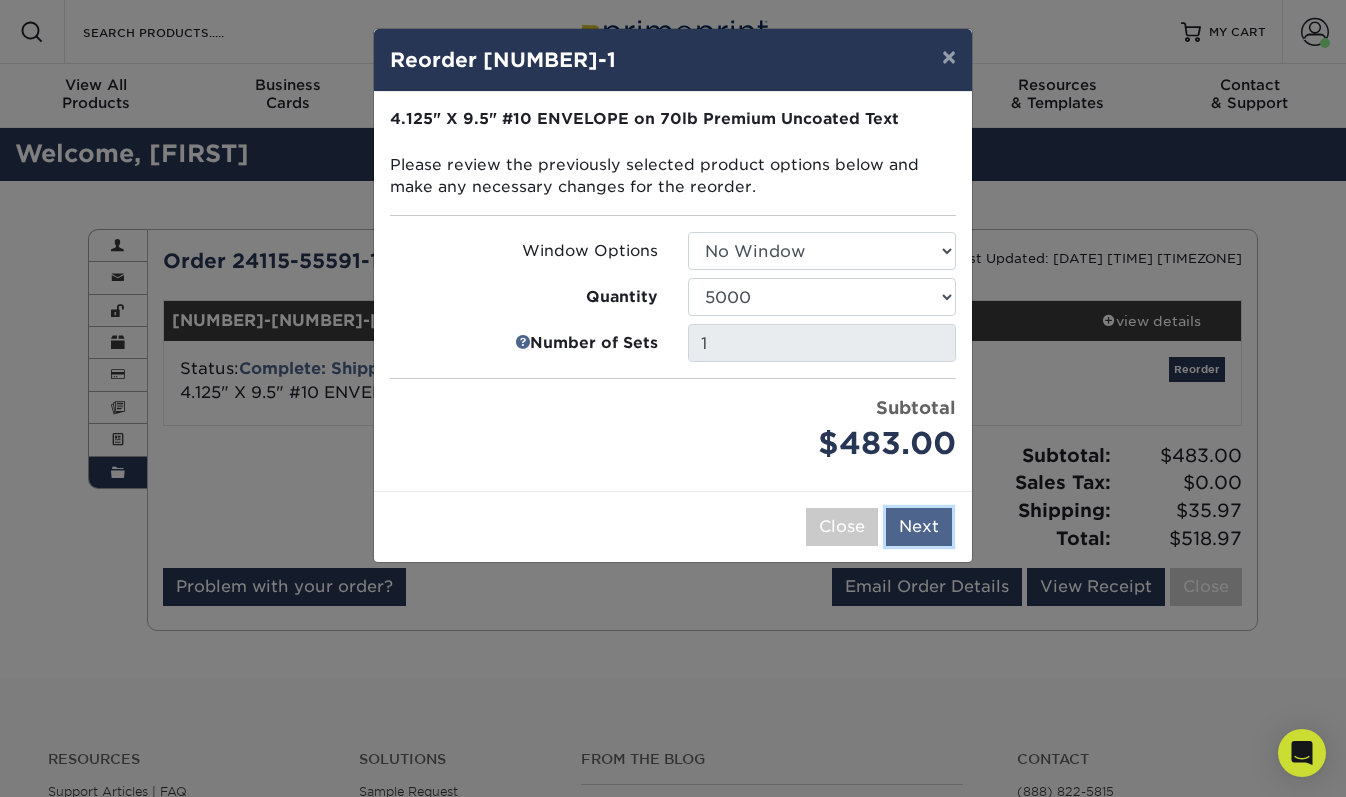 click on "Next" at bounding box center (919, 527) 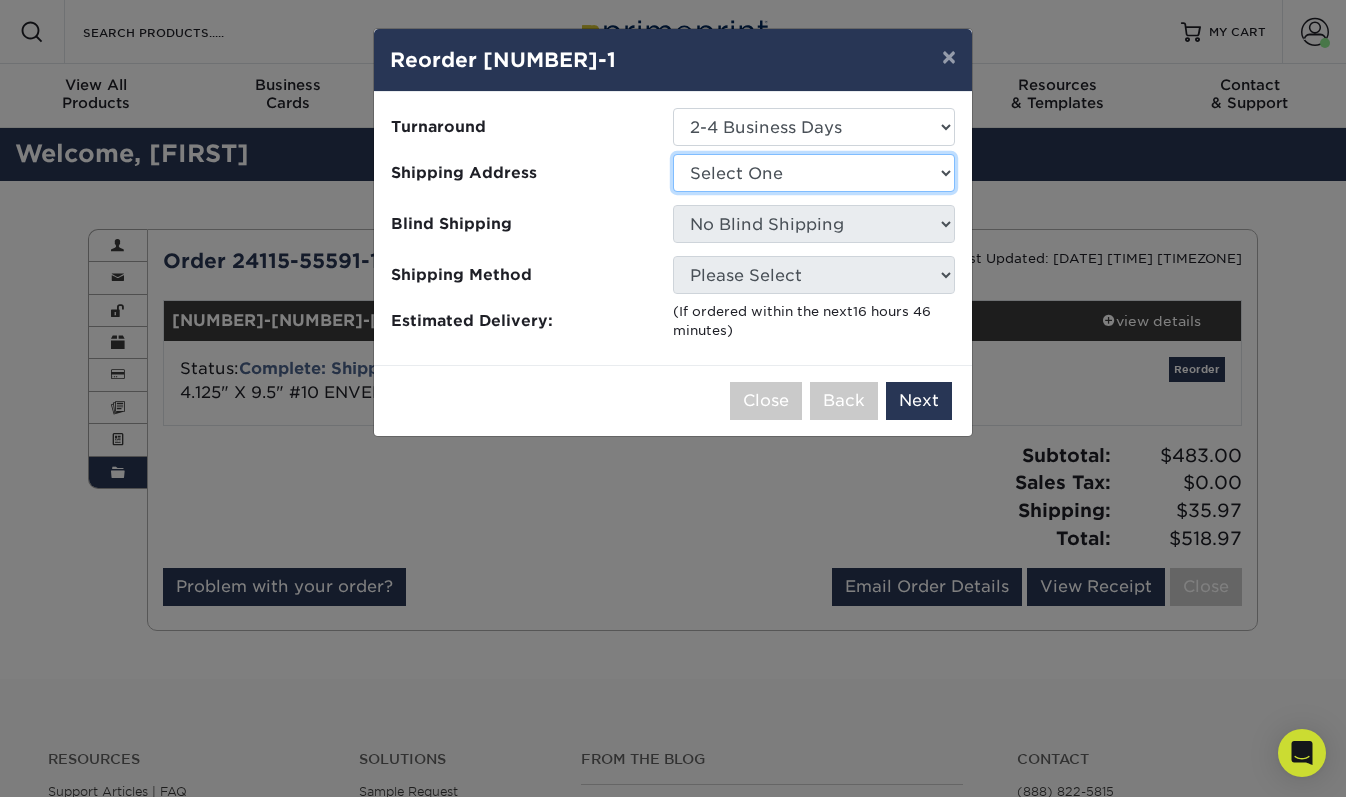 click on "Select One
*** Blufish Design - Scottsdale NEW
[NUMBER] [STREET], Suite [NUMBER], [CITY], [STATE] [POSTAL_CODE]
70490_Inspired_[LAST]_km
71304_Inspired_[LAST]_km
71353 - Business Card Print Order - Jenkins
71379 - Bus. Cards x 1 ([FIRST] - Inspired Title)
71427 - Bus. Card x 1 ([FIRST] [LAST] - Inspired Title) 71561 - Business Card Print Order - Rodriquez 71700 - [FIRST] [LAST] BLVD" at bounding box center [814, 173] 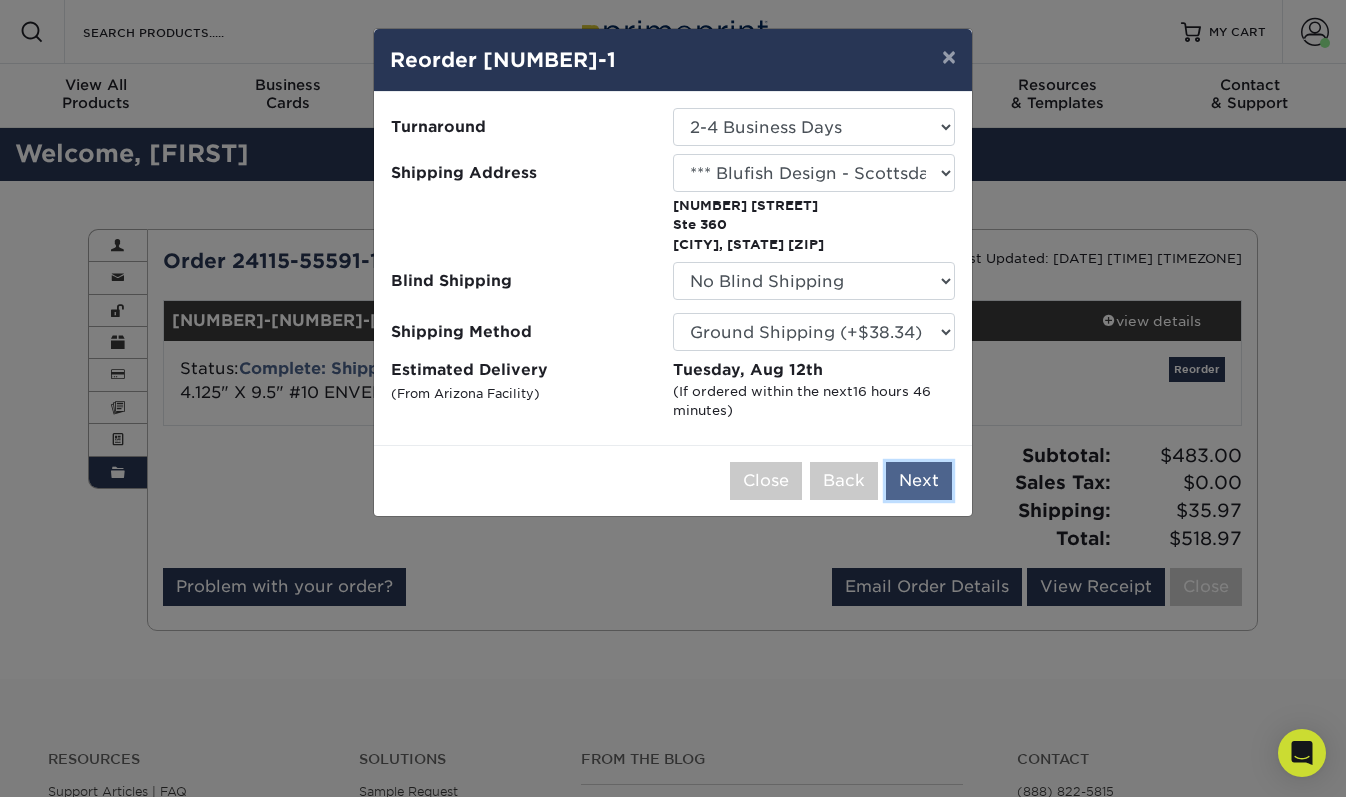 click on "Next" at bounding box center (919, 481) 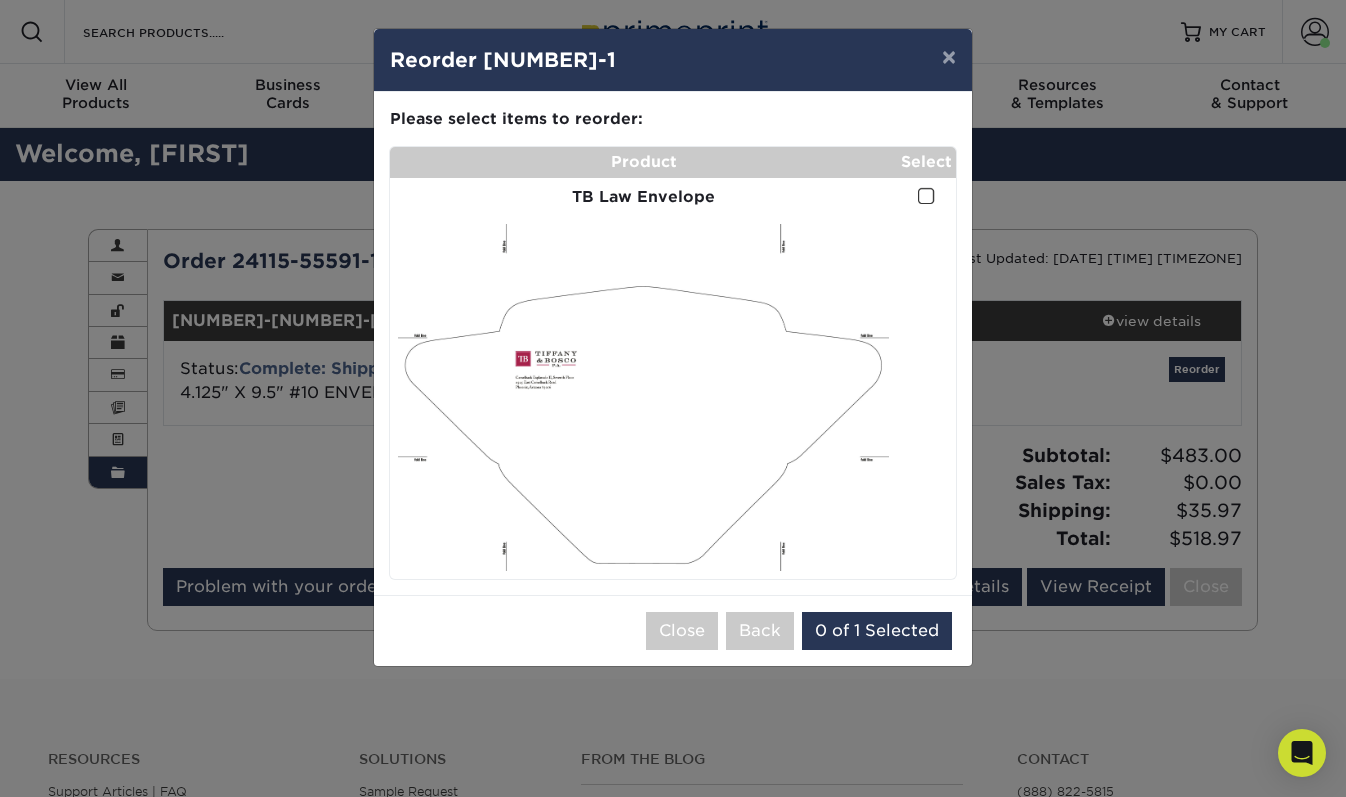 click at bounding box center [926, 196] 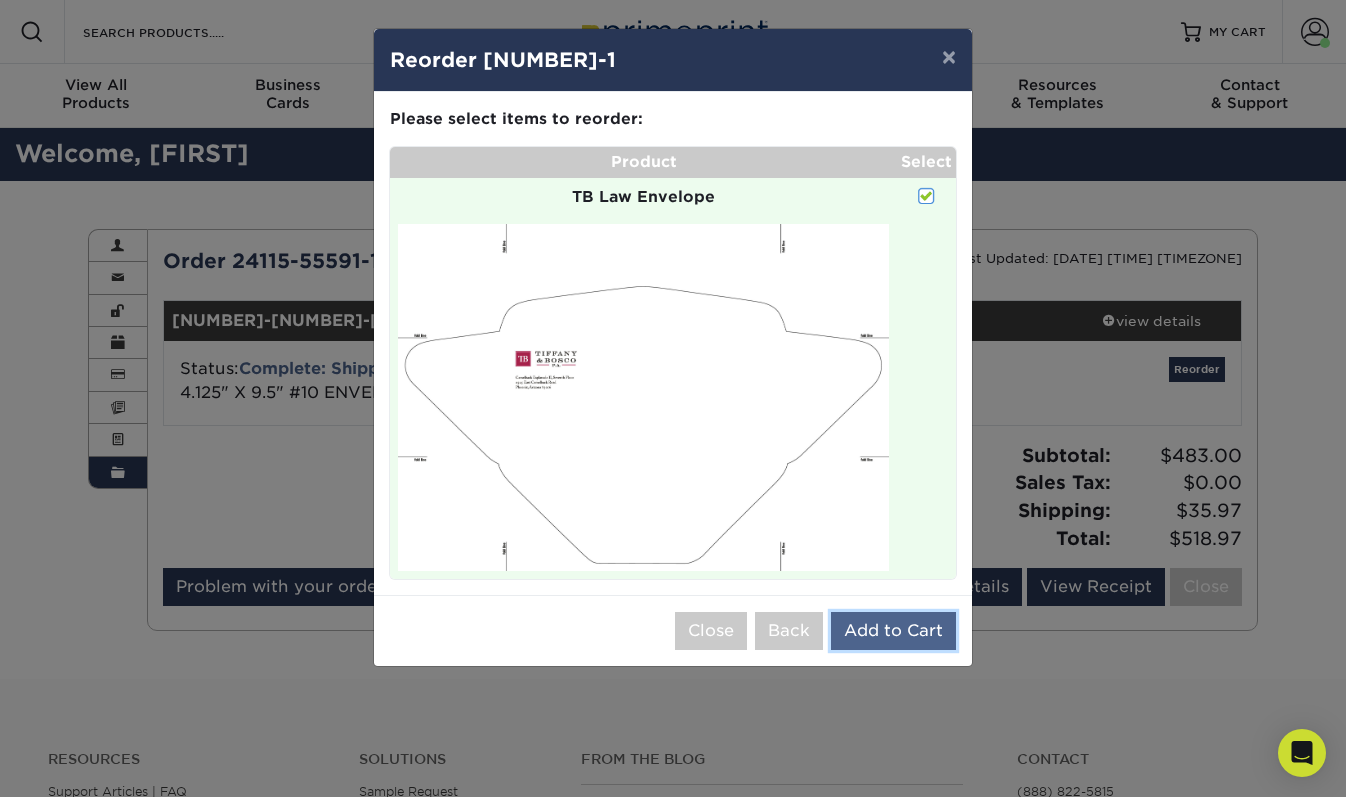 click on "Add to Cart" at bounding box center (893, 631) 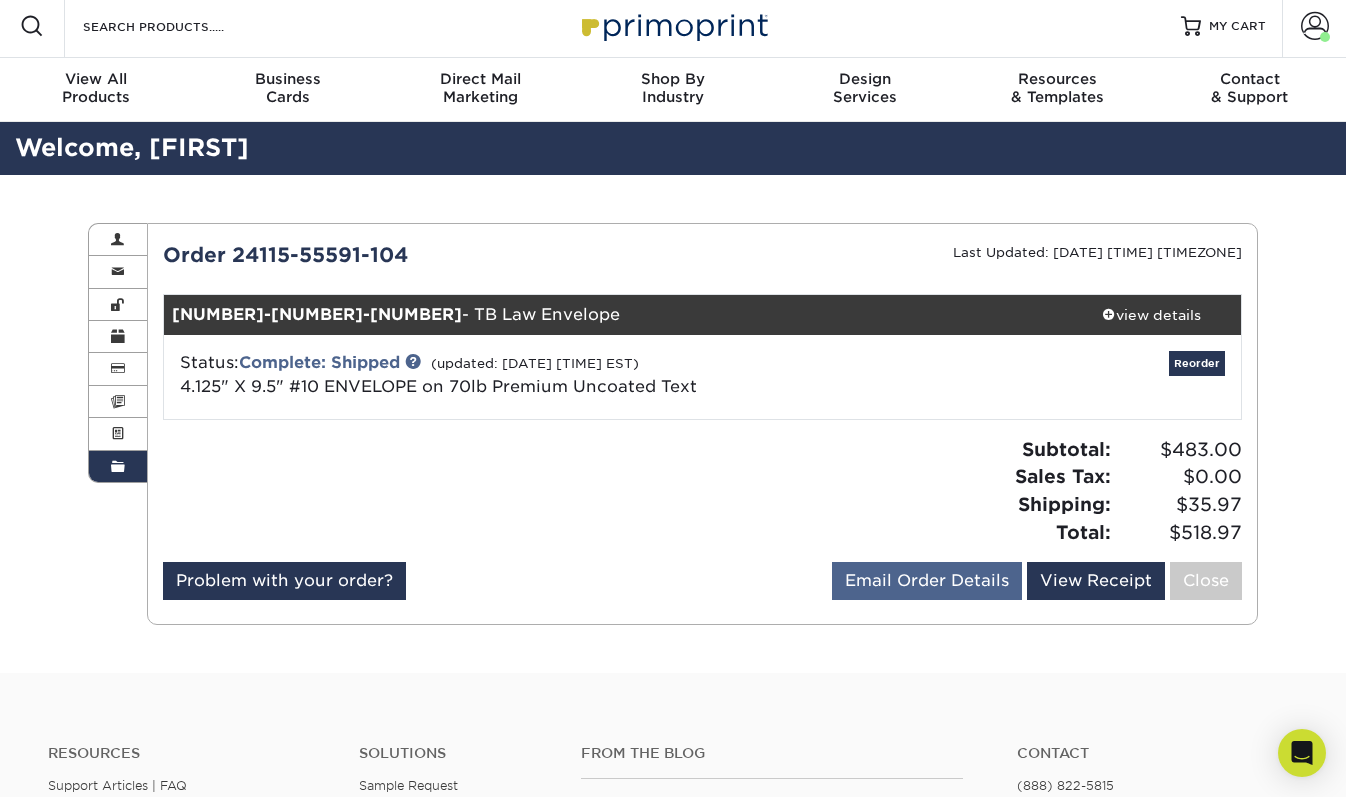 scroll, scrollTop: 7, scrollLeft: 0, axis: vertical 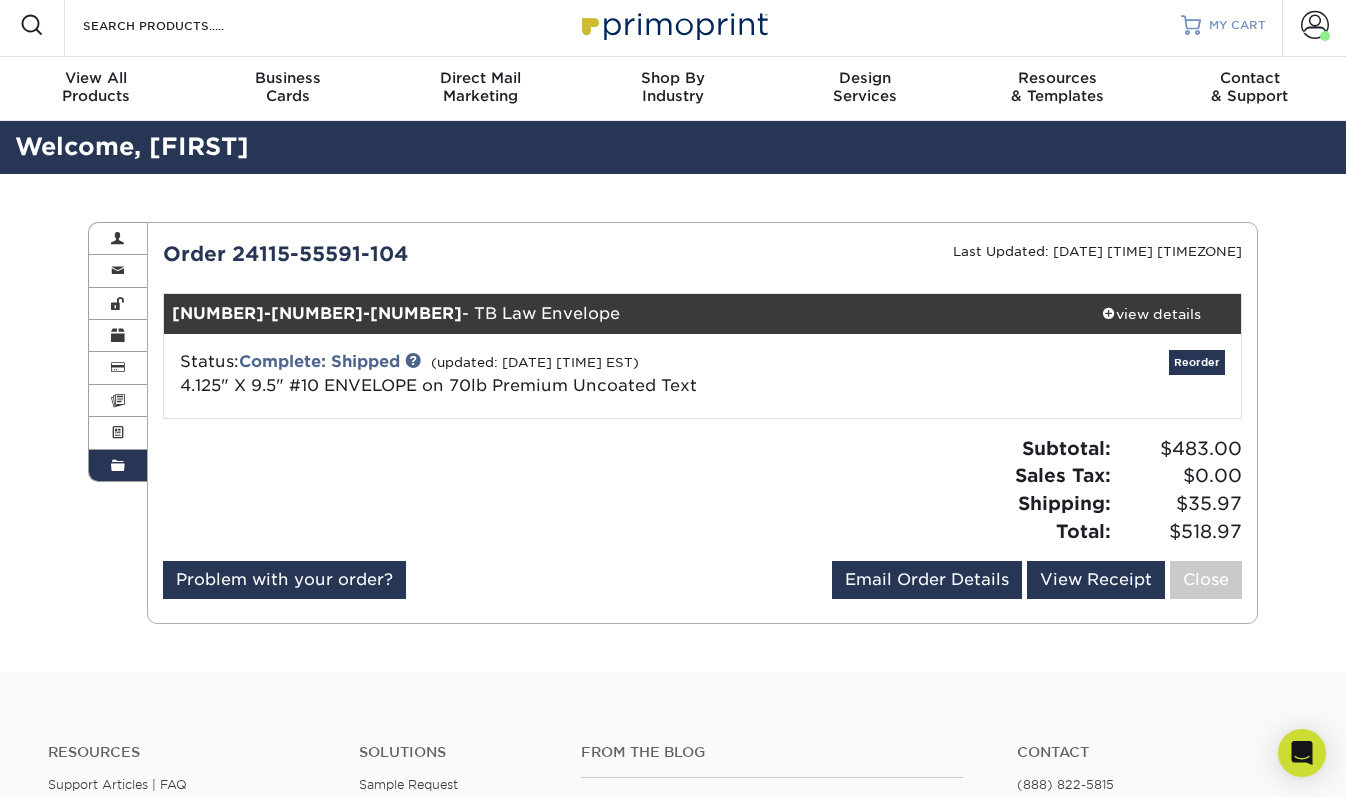 click on "MY CART" at bounding box center (1237, 25) 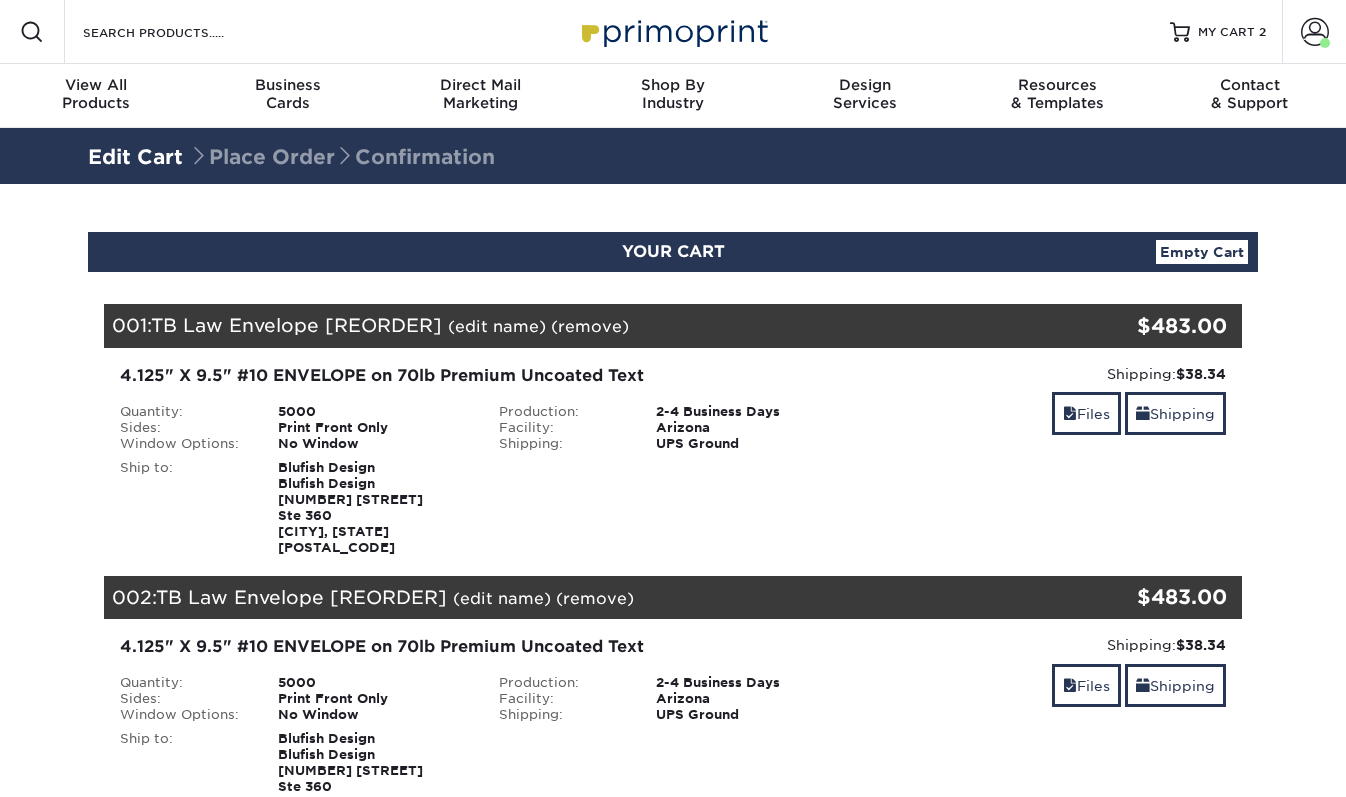 scroll, scrollTop: 0, scrollLeft: 0, axis: both 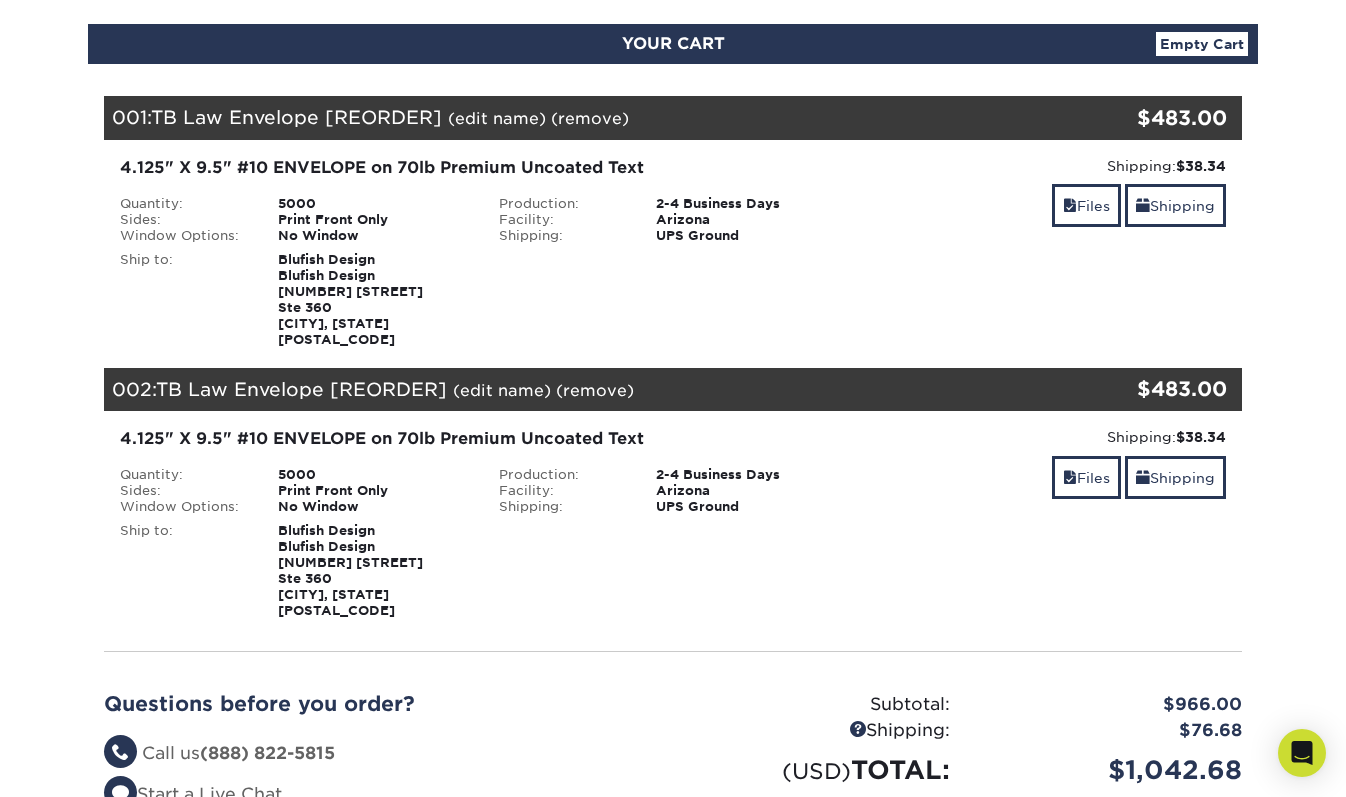 click on "[NUMBER]: TB Law Envelope [REORDER]
(edit name)
(remove)
Are you sure  you want to remove this product ?
Yes
|  No" at bounding box center (578, 118) 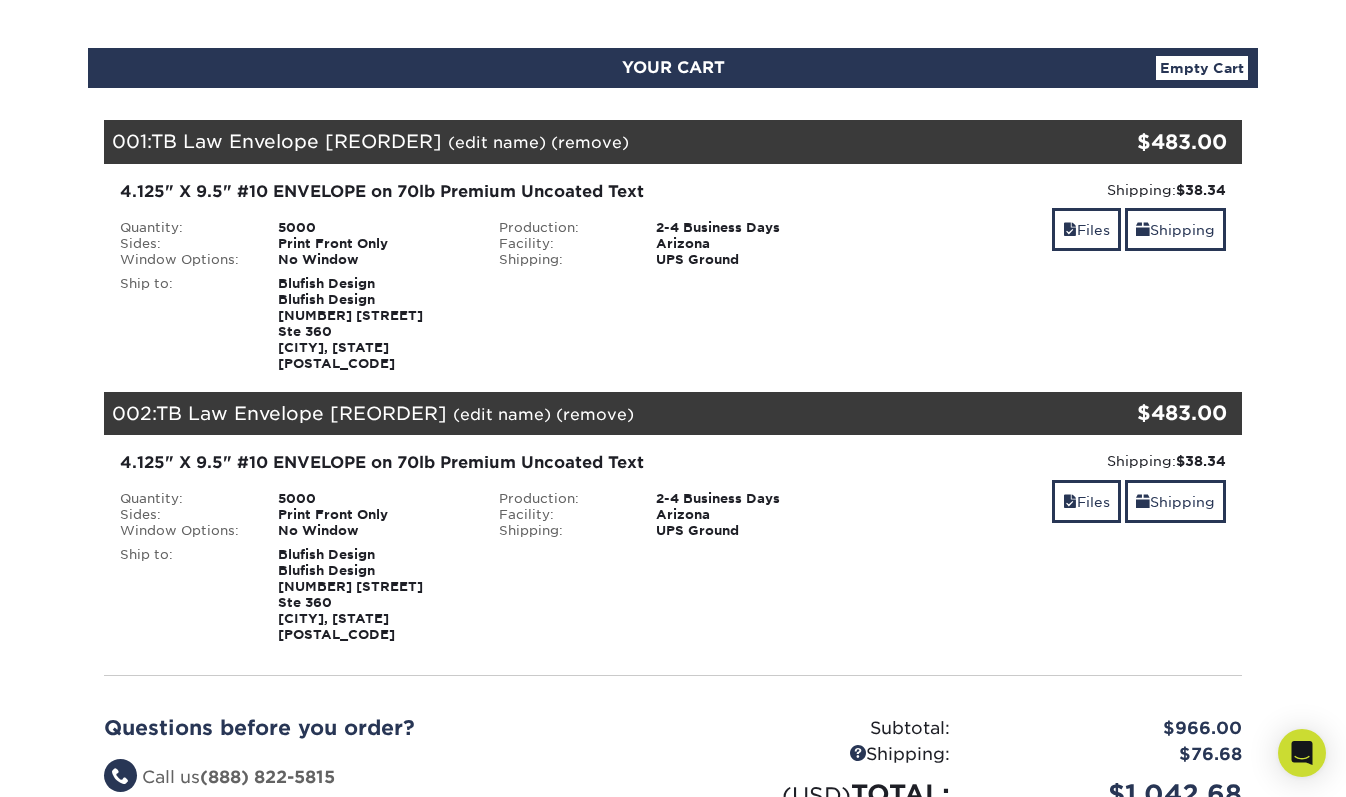scroll, scrollTop: 169, scrollLeft: 0, axis: vertical 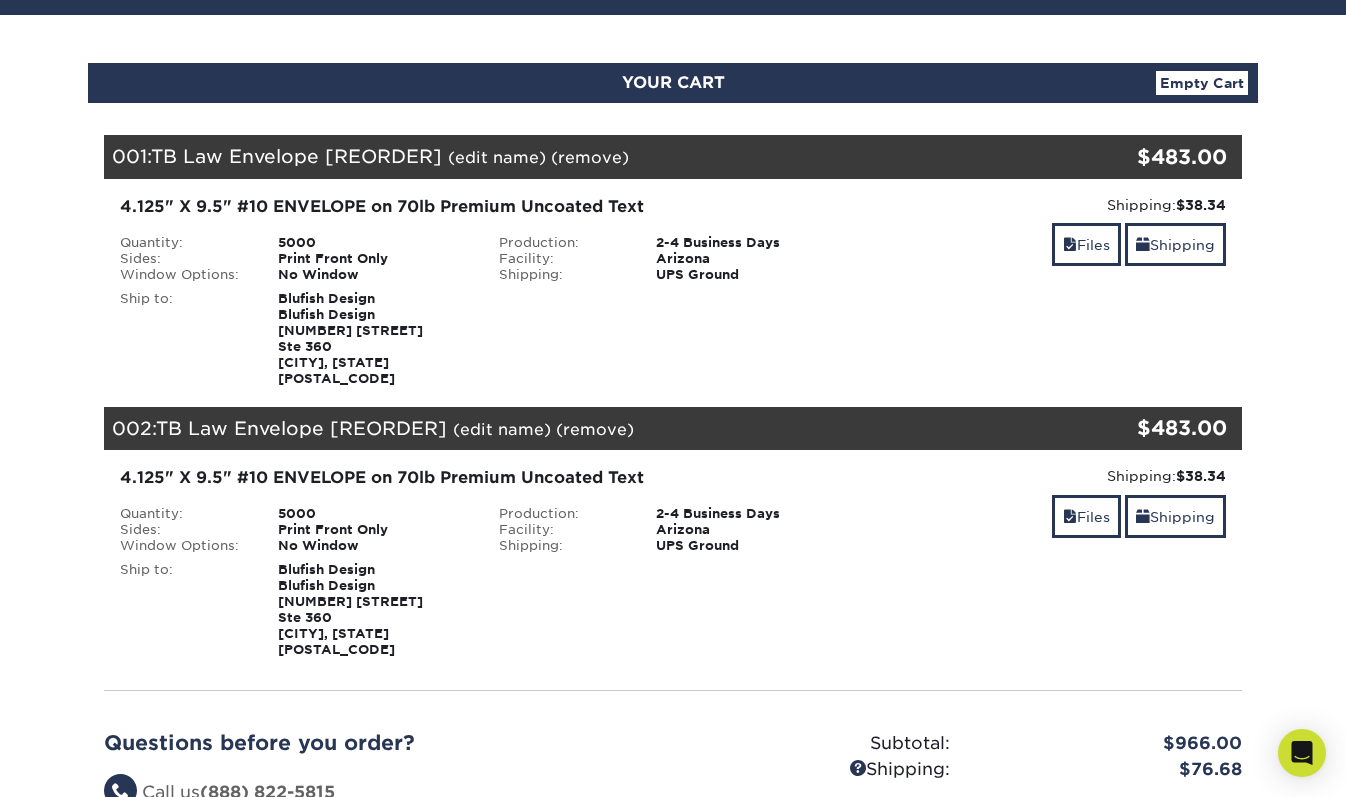 click on "Empty Cart" at bounding box center (1202, 83) 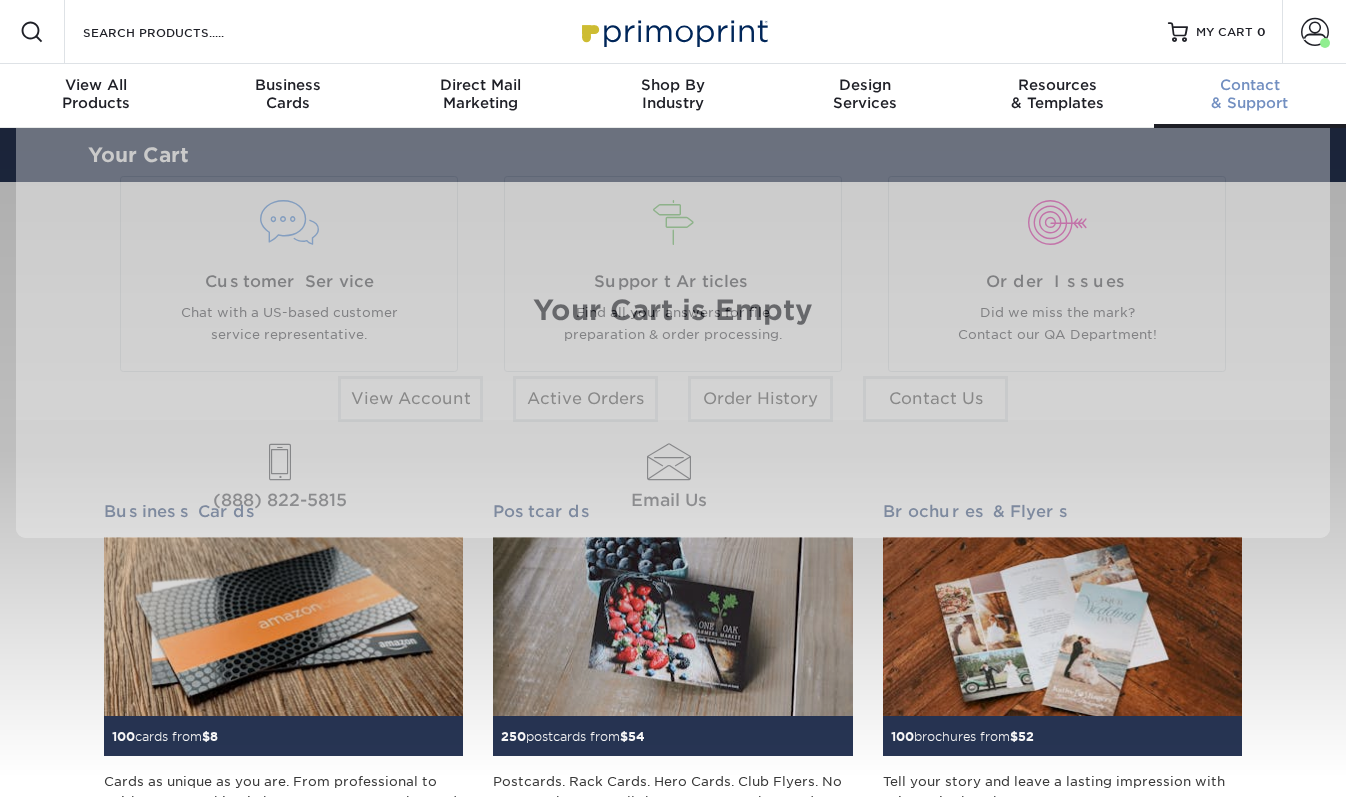 scroll, scrollTop: 0, scrollLeft: 0, axis: both 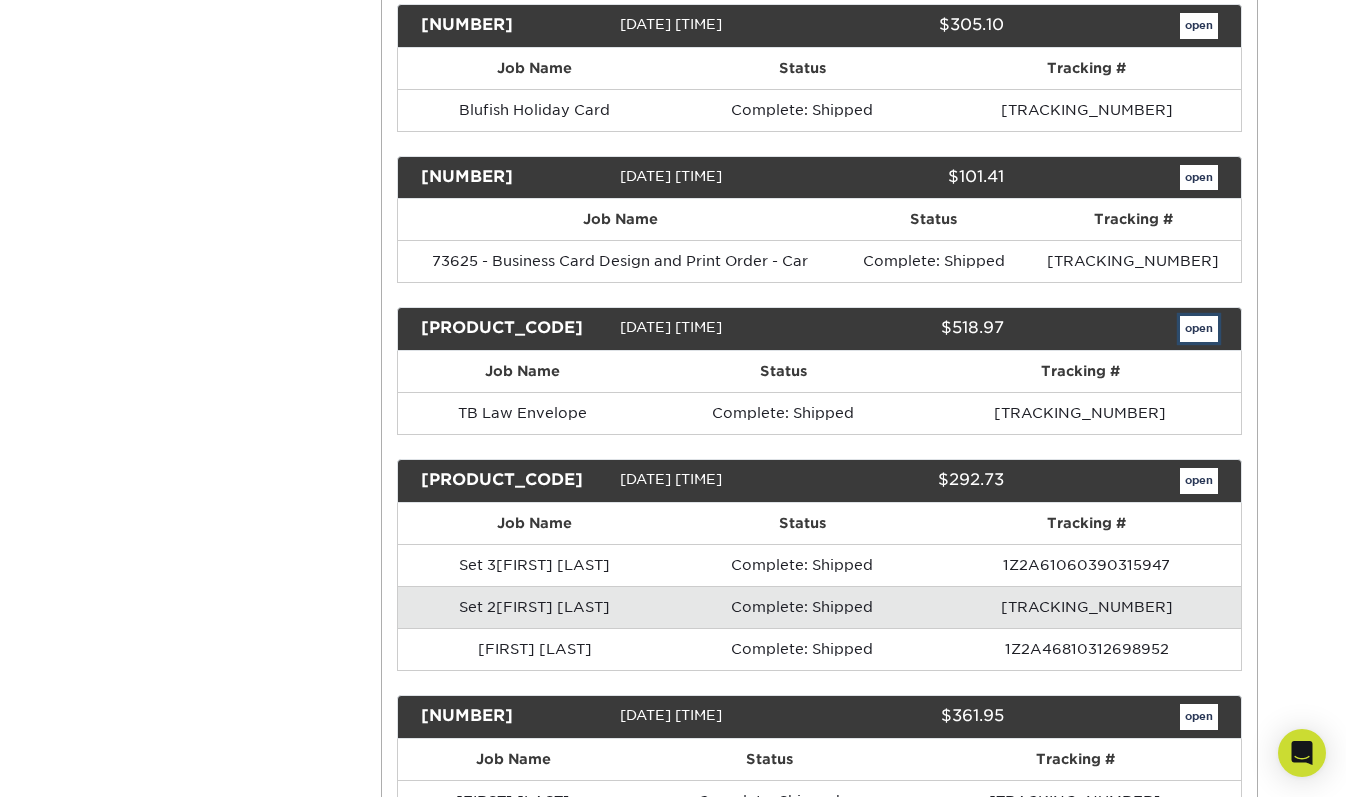 click on "open" at bounding box center (1199, 329) 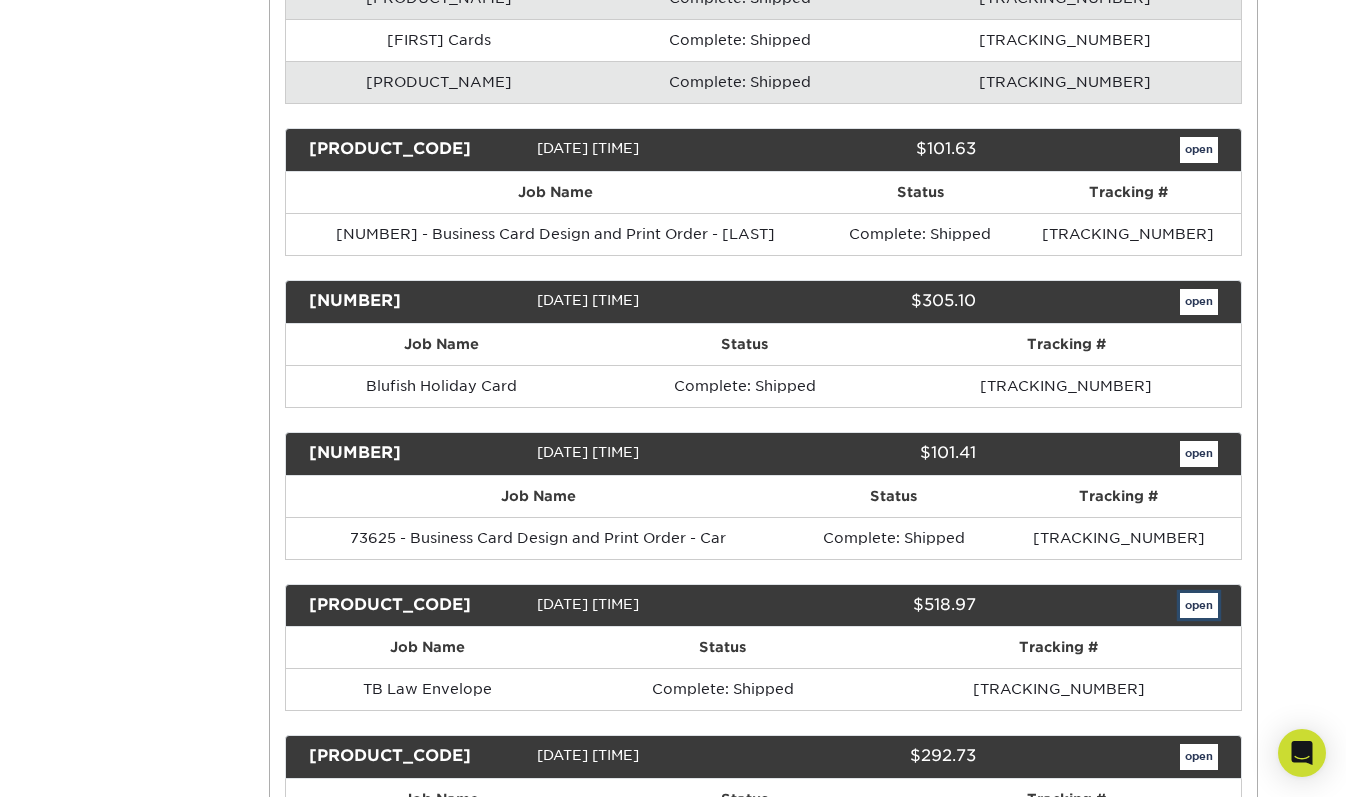 scroll, scrollTop: 0, scrollLeft: 0, axis: both 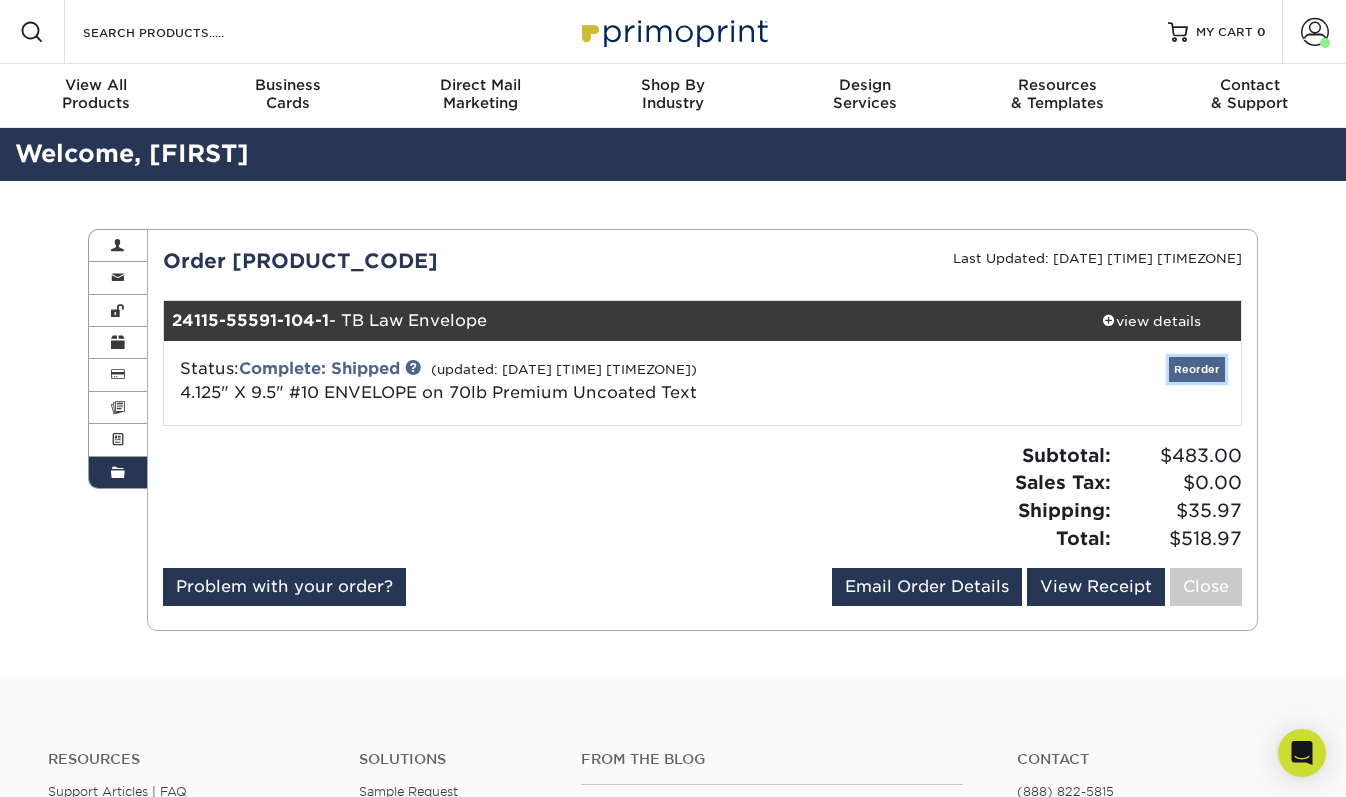 click on "Reorder" at bounding box center [1197, 369] 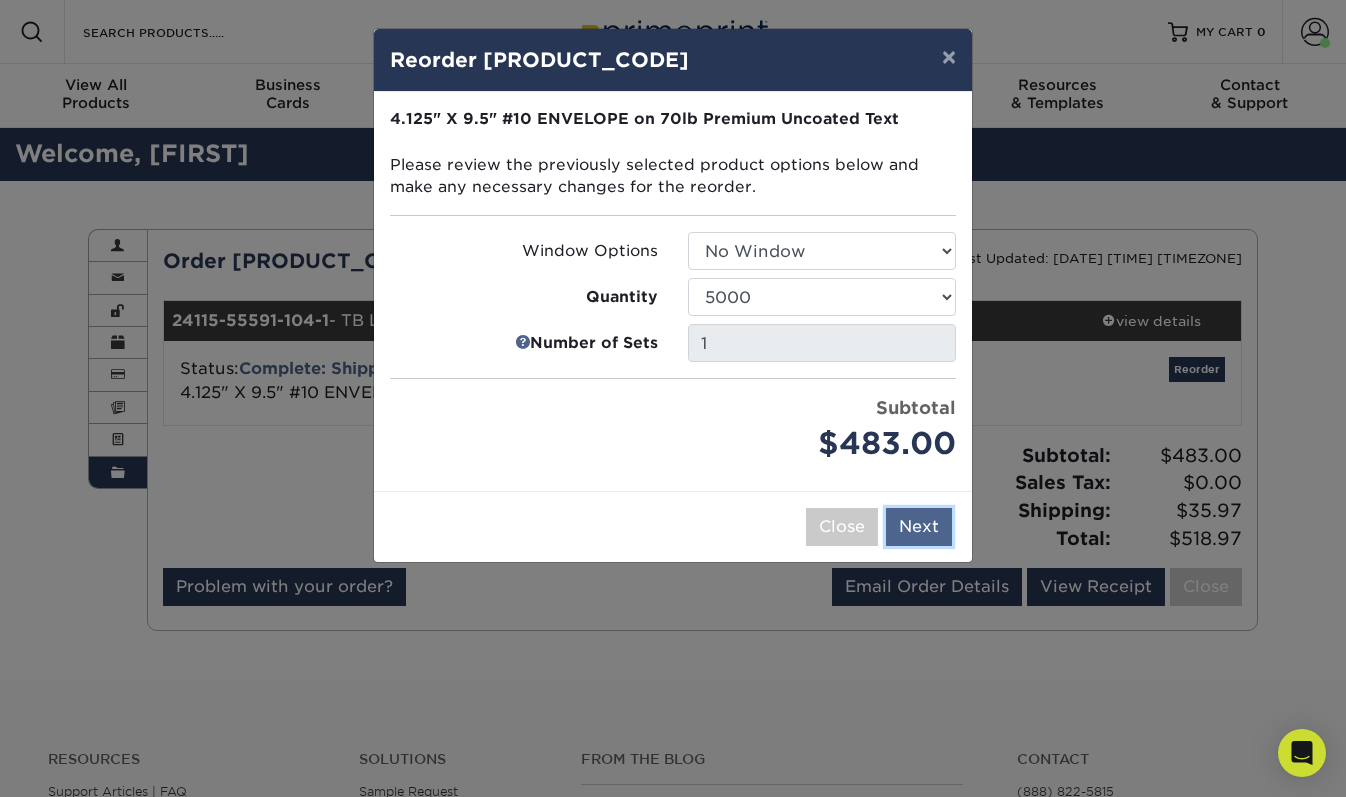 click on "Next" at bounding box center [919, 527] 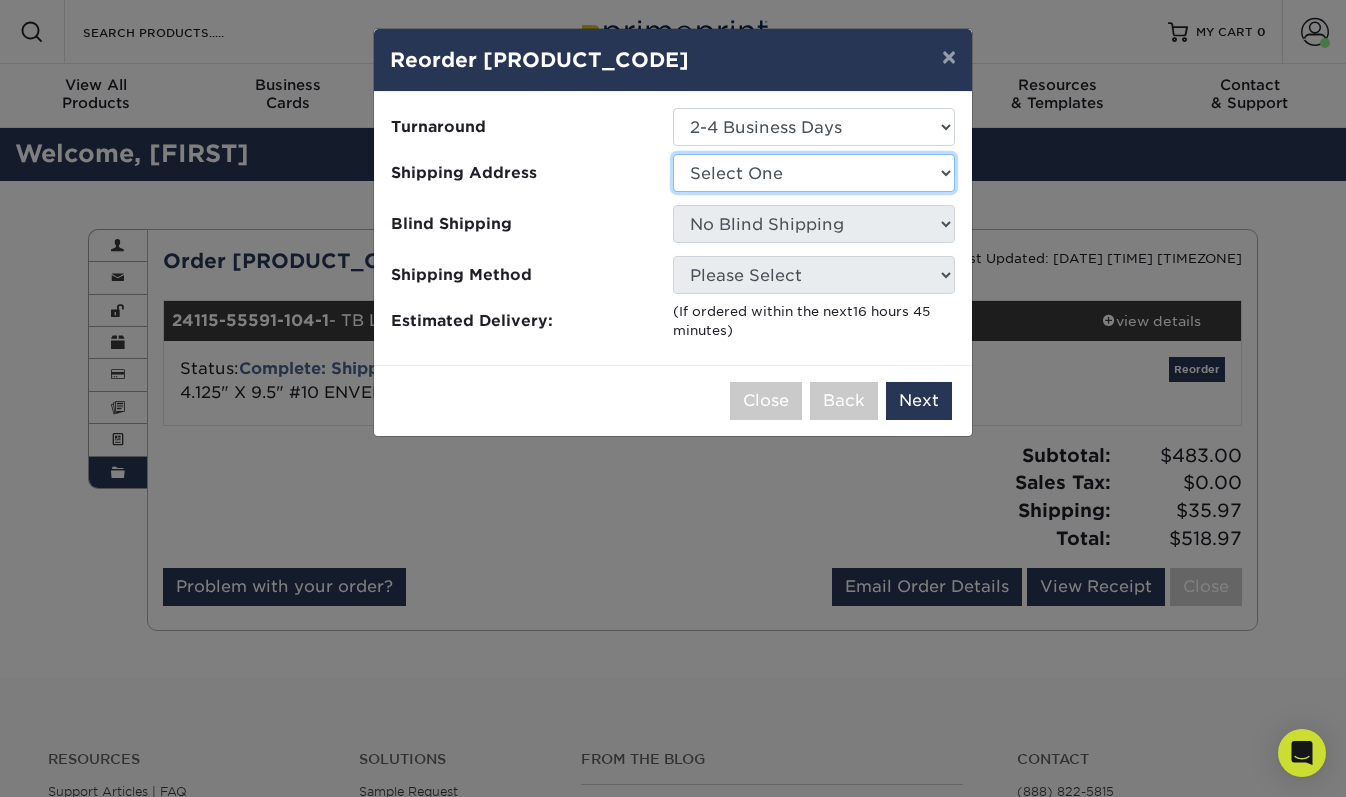 click on "Select One
*** Blufish Design - Scottsdale NEW
[NUMBER] [STREET], Suite [NUMBER], [CITY], [STATE] [POSTAL_CODE]
70490_Inspired_[LAST]_km
71304_Inspired_[LAST]_km
71353 - Business Card Print Order - Jenkins
71379 - Bus. Cards x 1 ([FIRST] - Inspired Title)
71427 - Bus. Card x 1 ([FIRST] [LAST] - Inspired Title) 71561 - Business Card Print Order - Rodriquez 71700 - [FIRST] [LAST] BLVD" at bounding box center (814, 173) 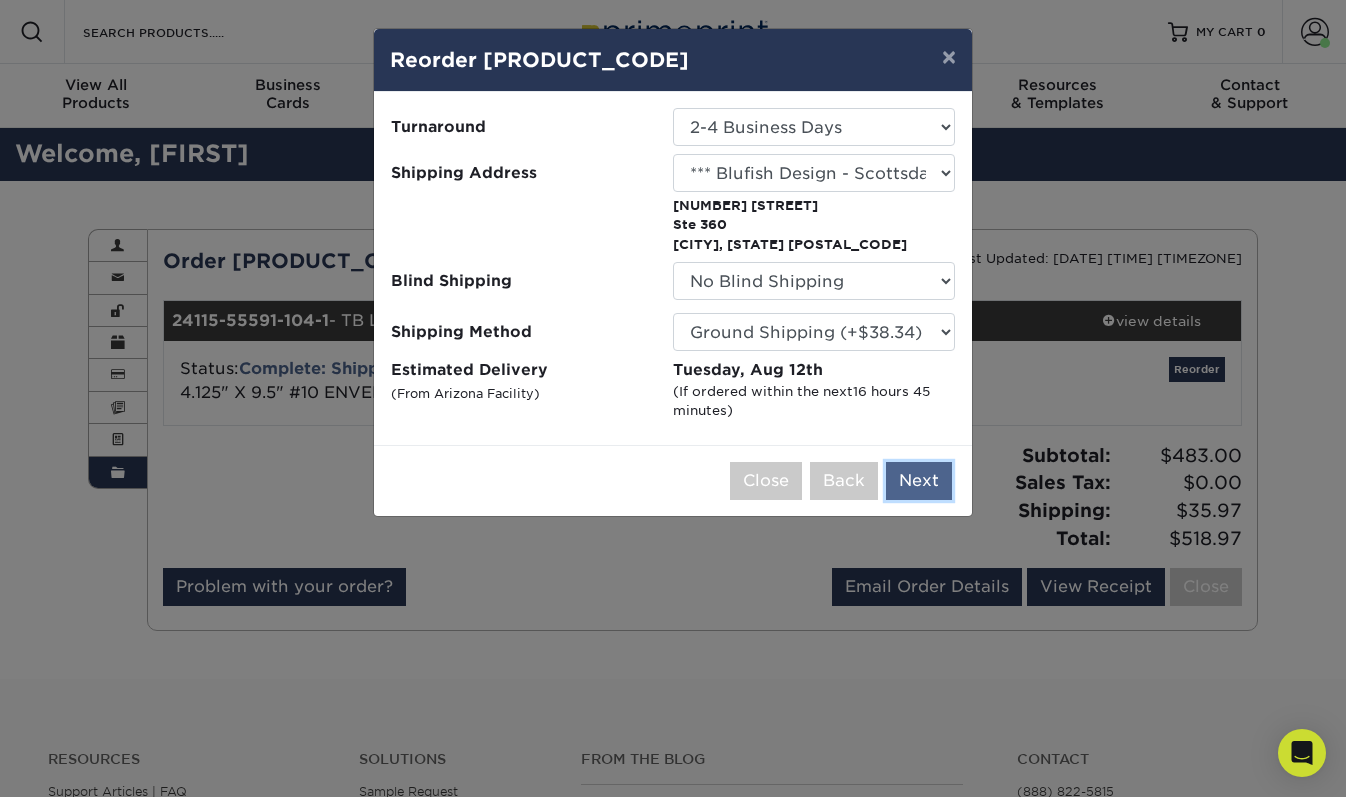 click on "Next" at bounding box center [919, 481] 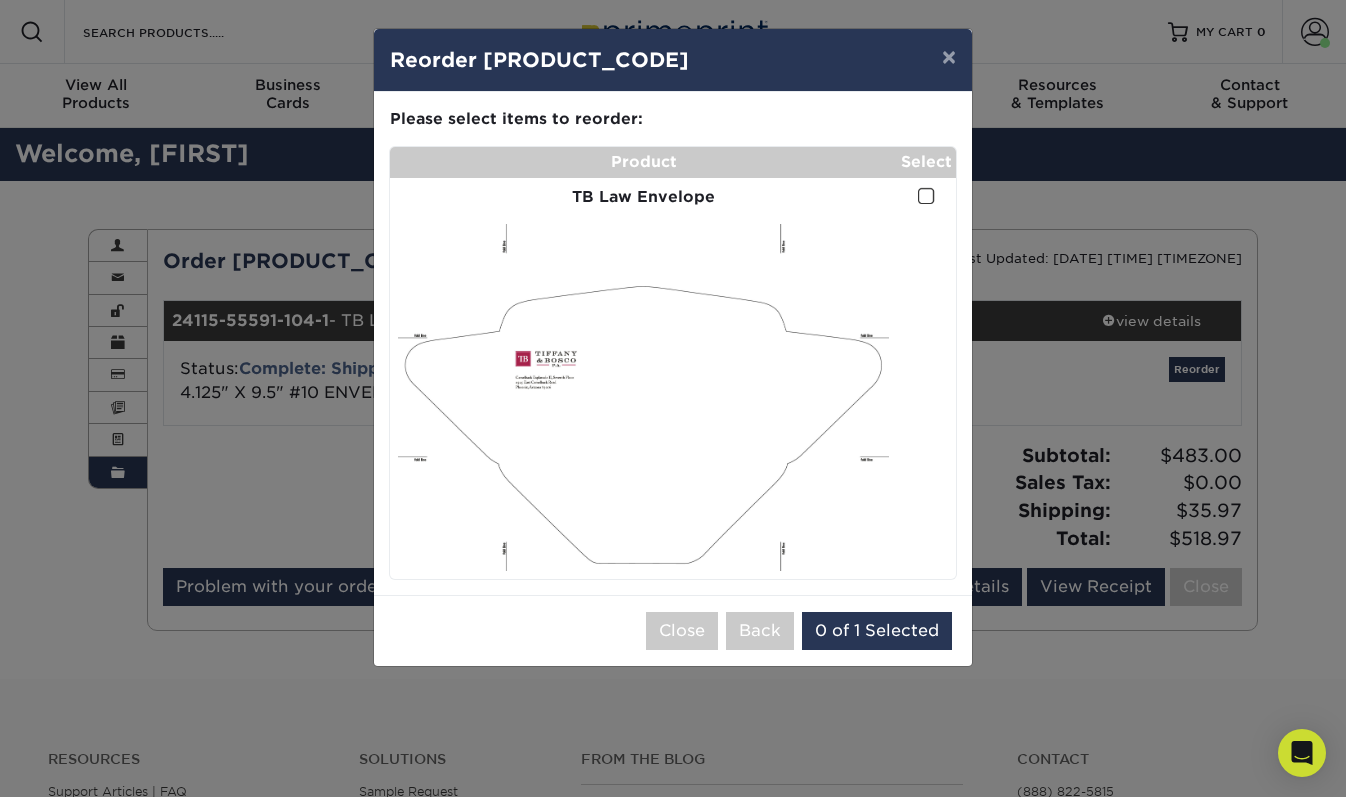 click at bounding box center [926, 196] 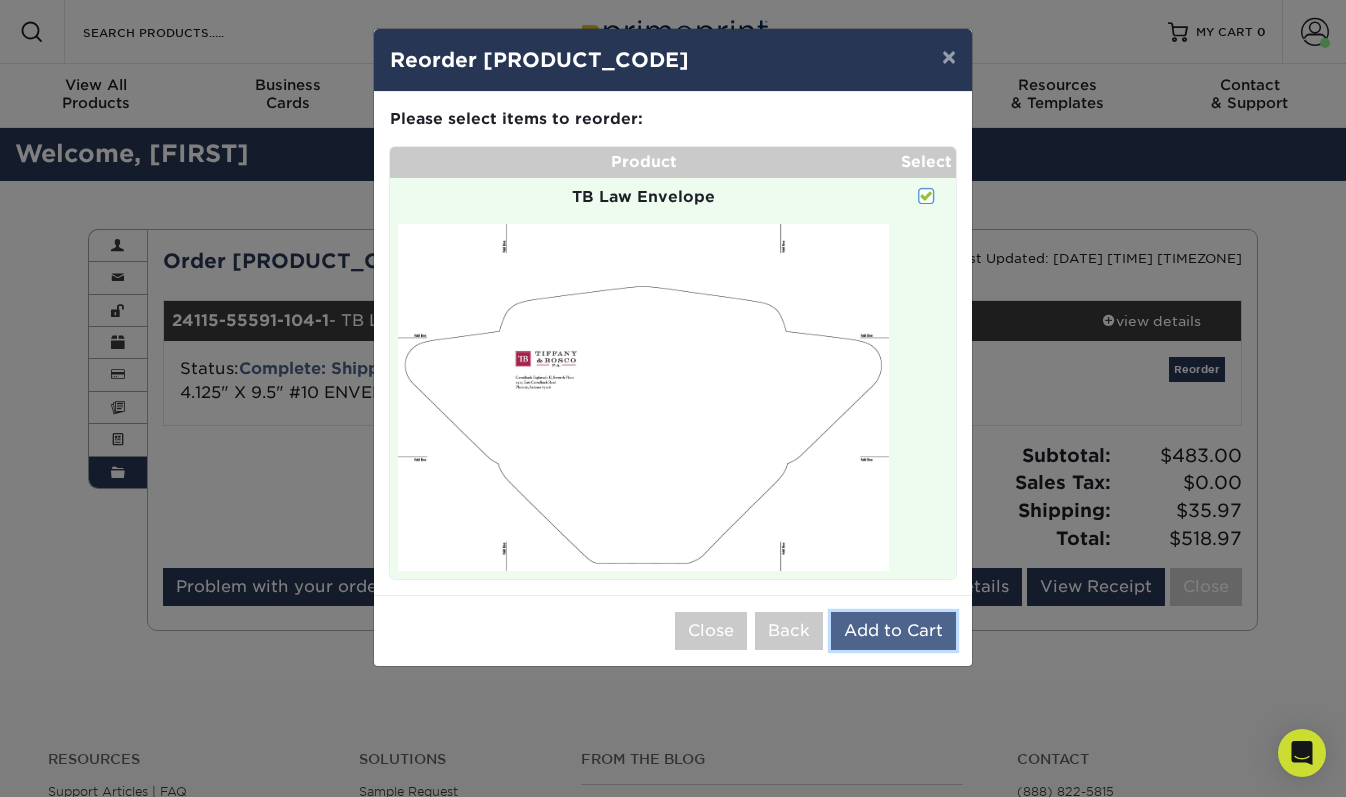 click on "Add to Cart" at bounding box center (893, 631) 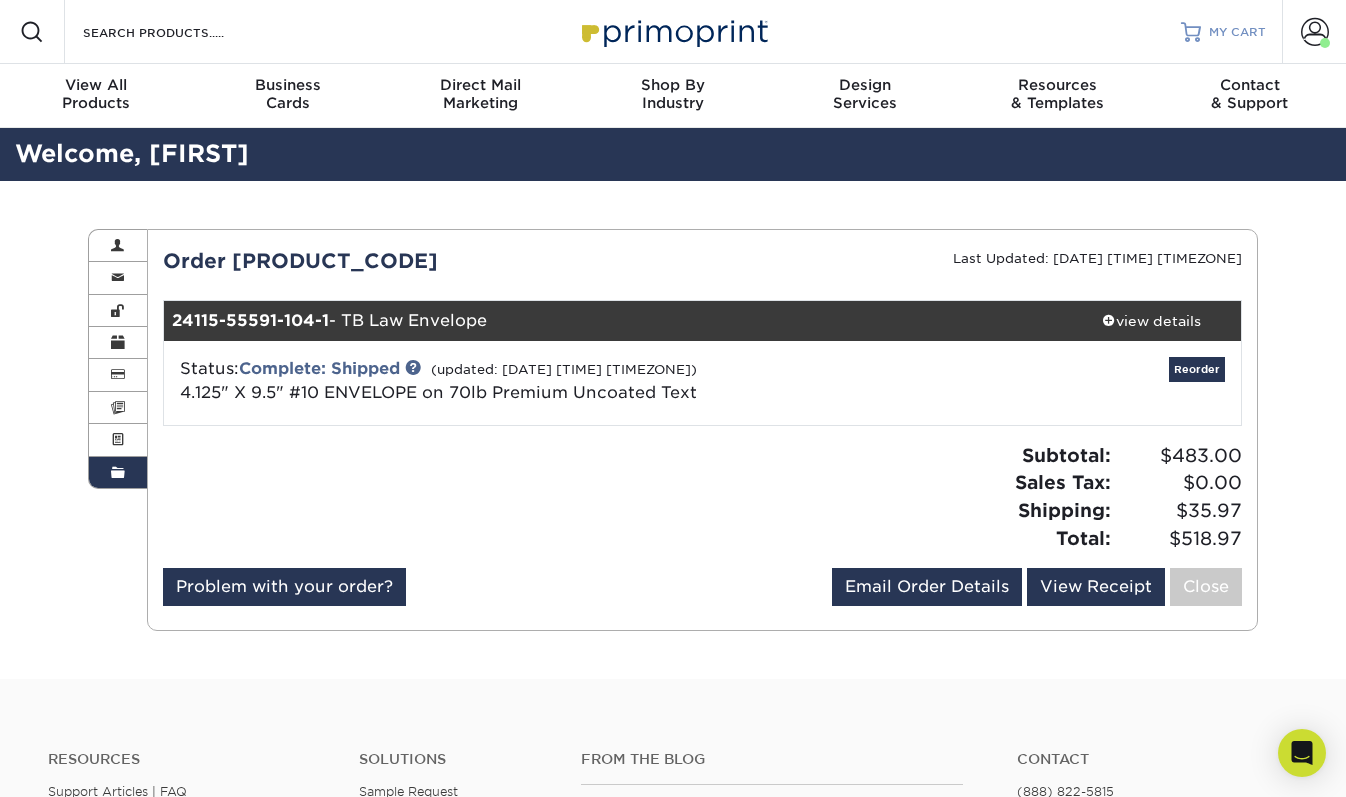 click on "MY CART" at bounding box center [1237, 32] 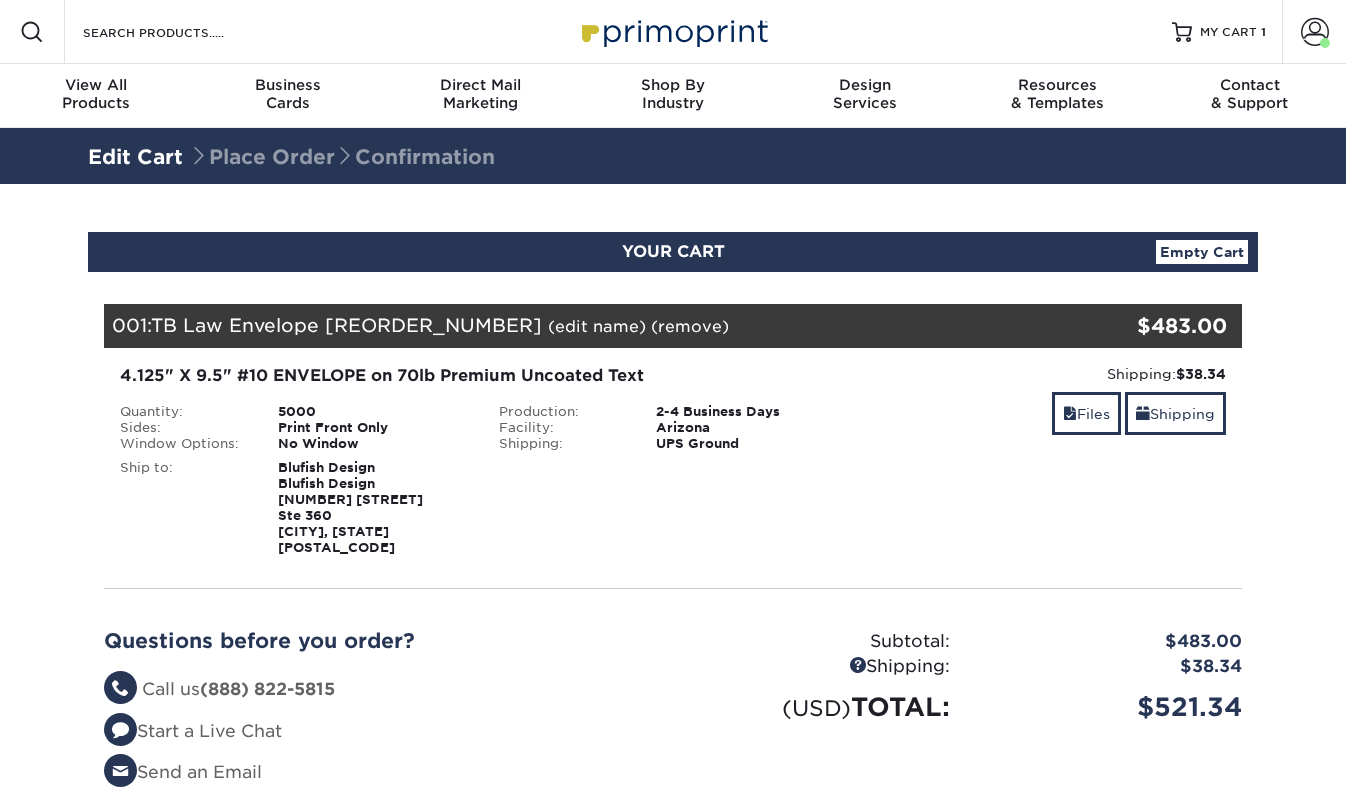 scroll, scrollTop: 0, scrollLeft: 0, axis: both 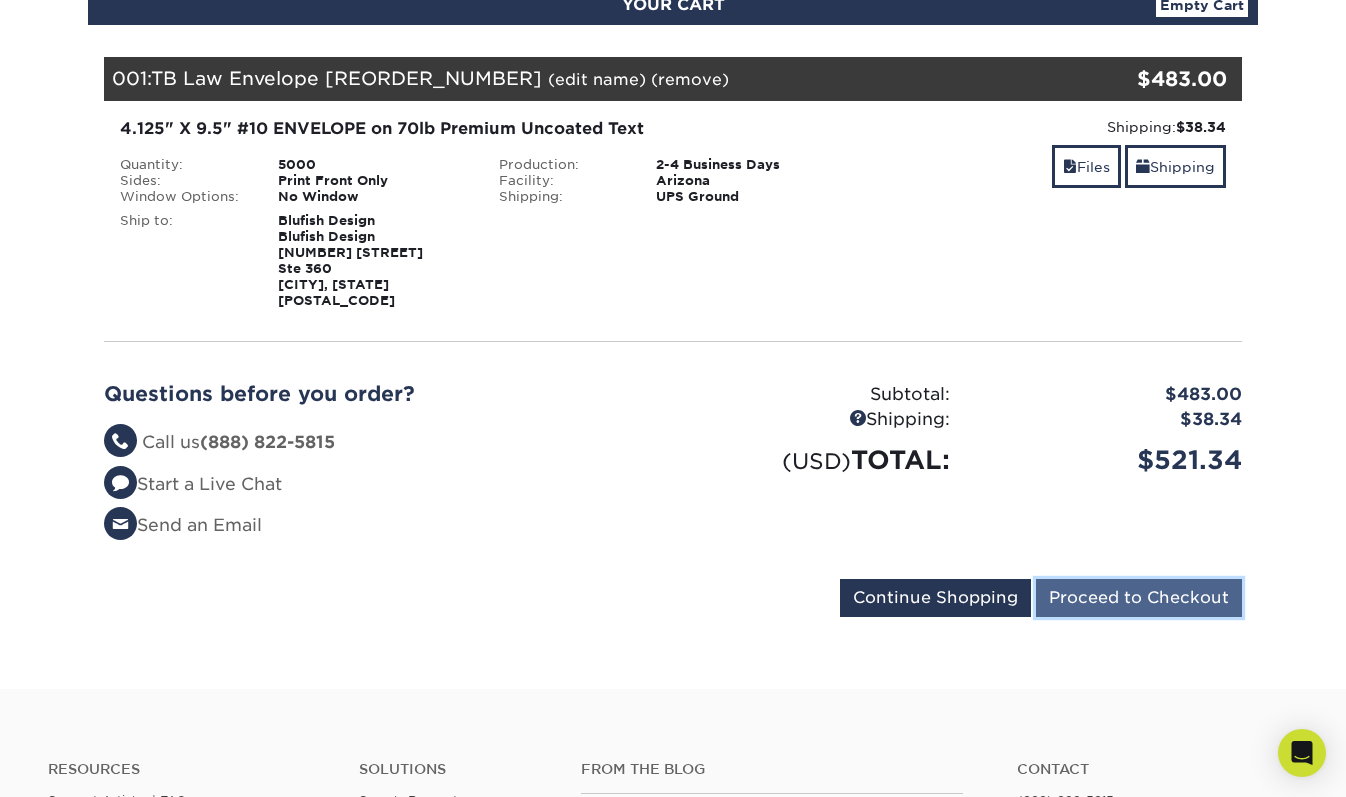 click on "Proceed to Checkout" at bounding box center [1139, 598] 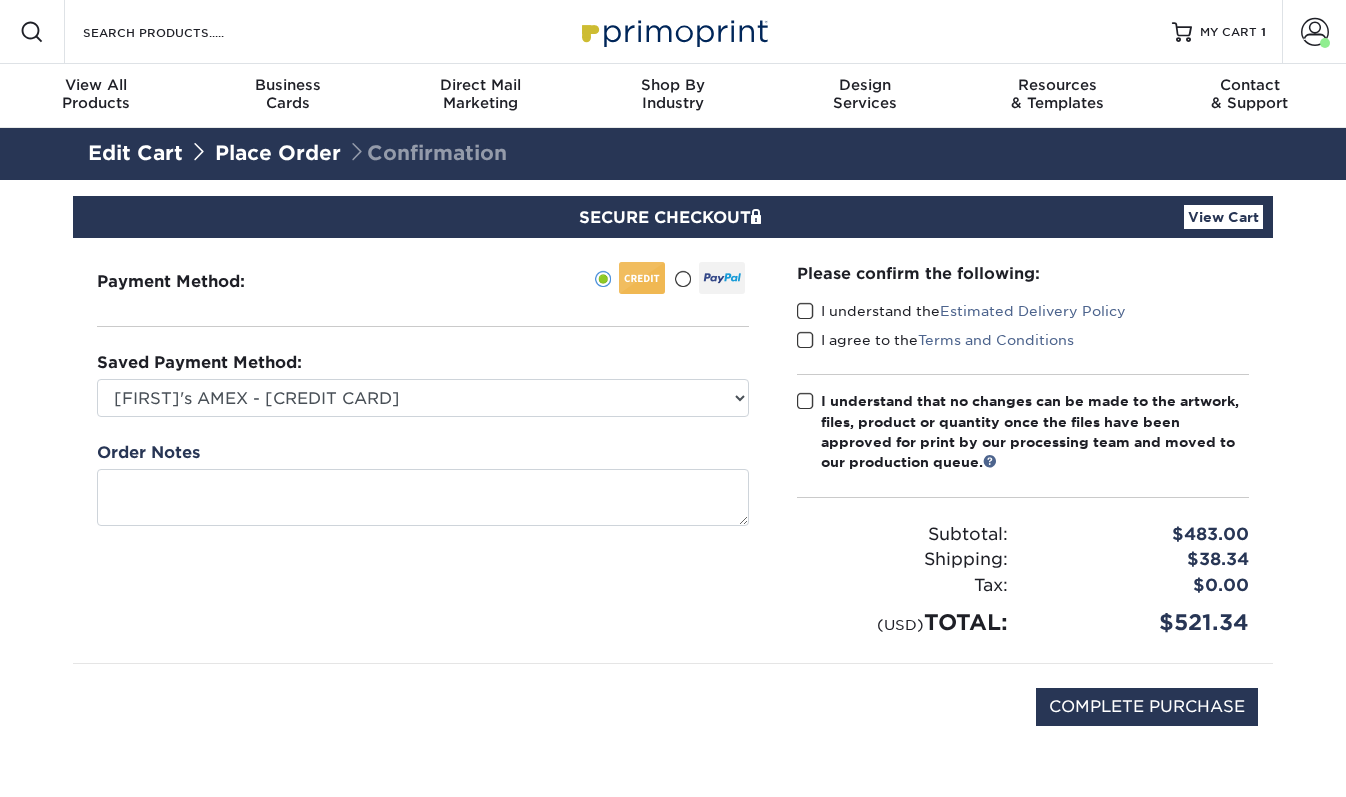 scroll, scrollTop: 0, scrollLeft: 0, axis: both 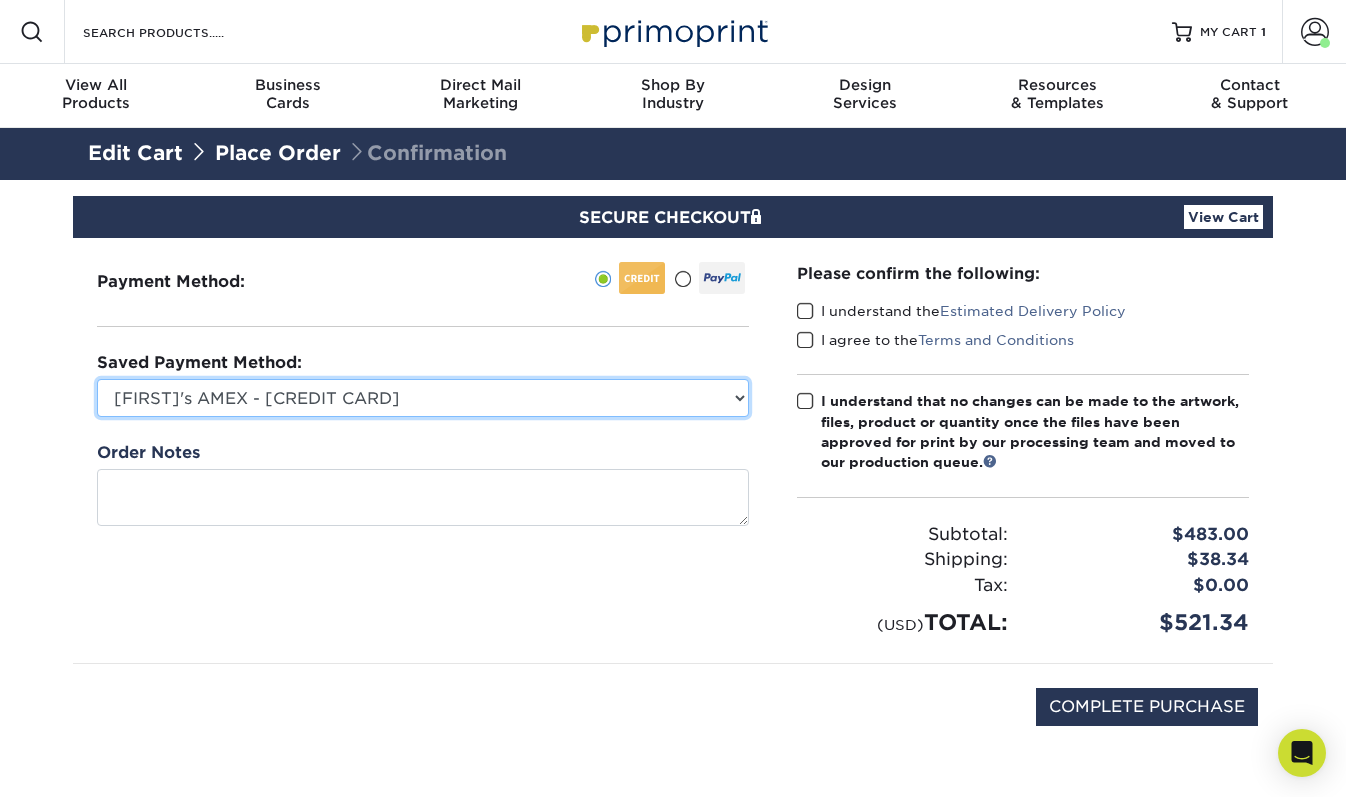 click on "[FIRST]'s AMEX - [CREDIT CARD] American Express - [CREDIT CARD] American Express - [CREDIT CARD] New Credit Card" at bounding box center [423, 398] 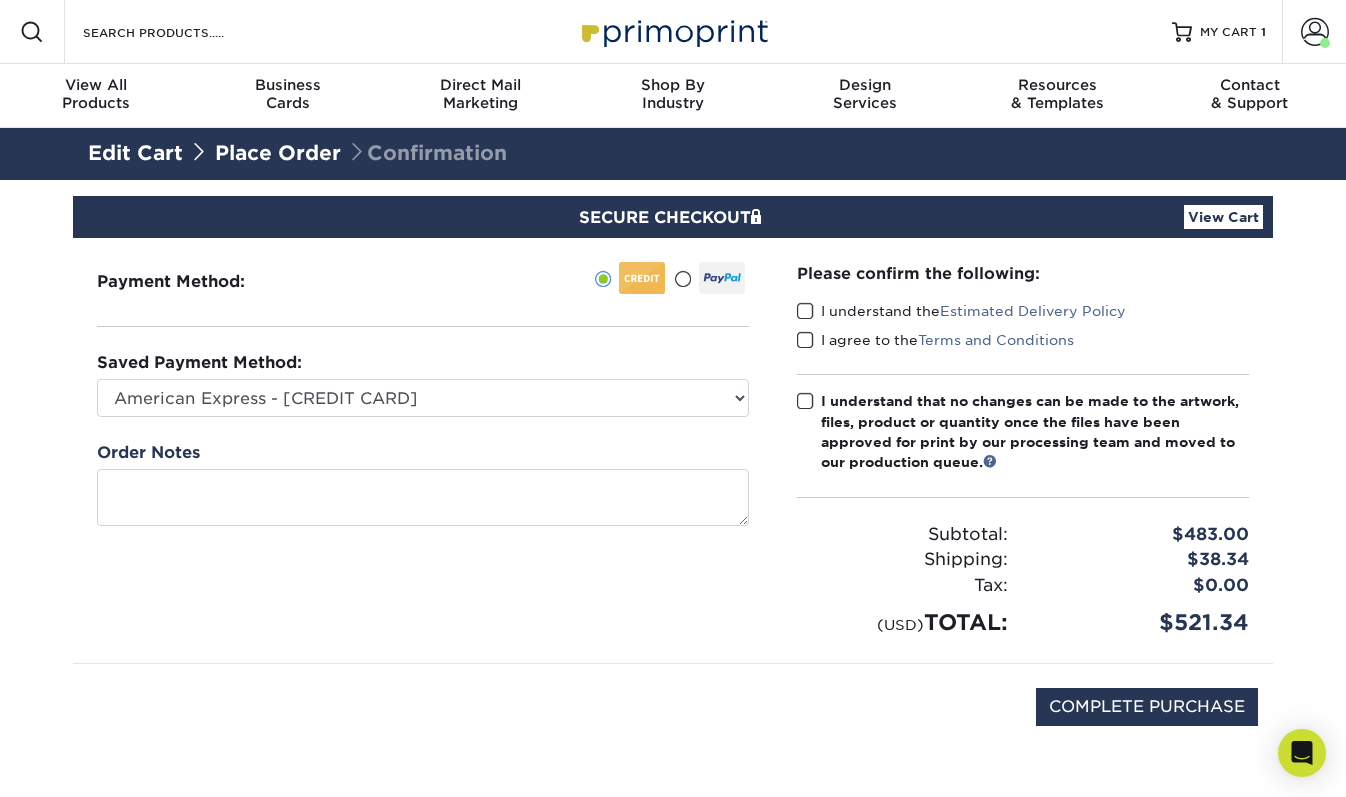 drag, startPoint x: 807, startPoint y: 313, endPoint x: 802, endPoint y: 332, distance: 19.646883 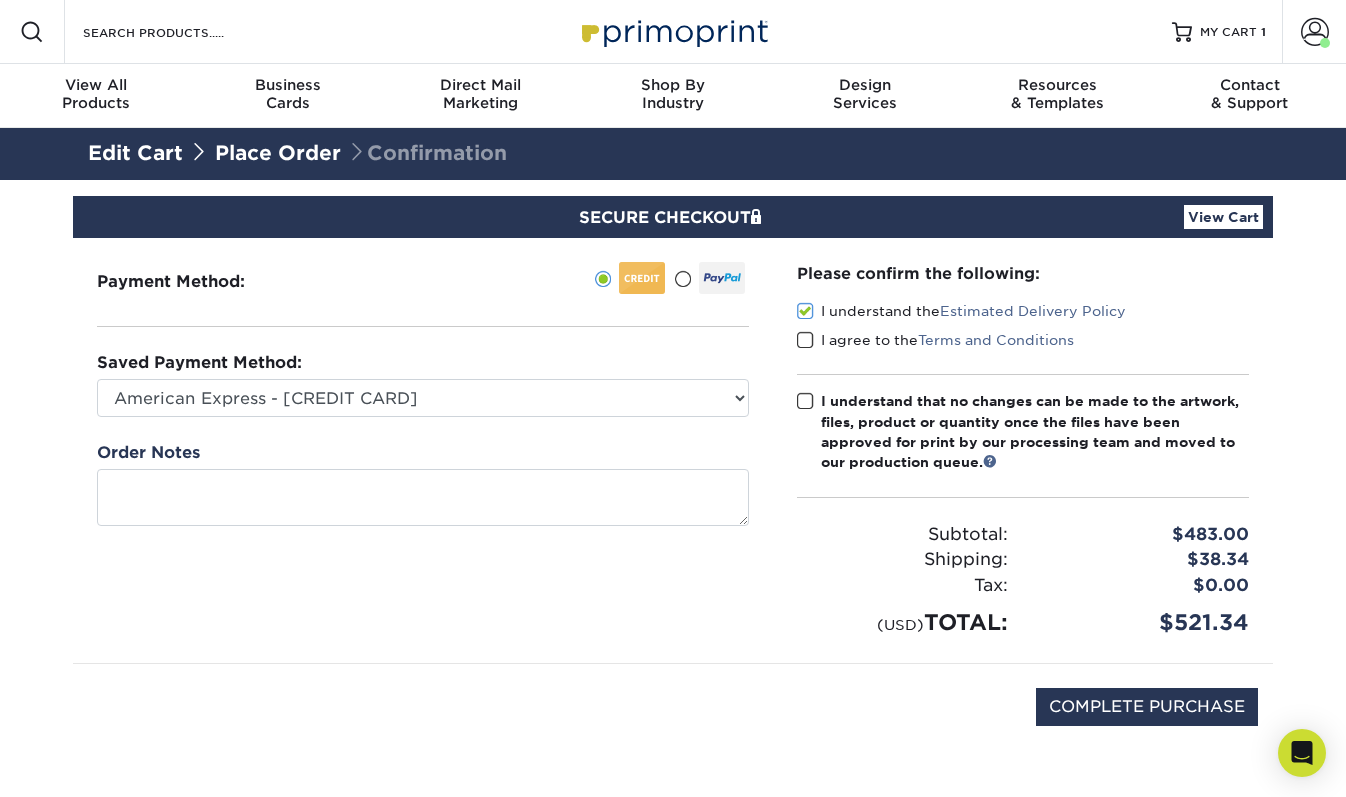 scroll, scrollTop: 2, scrollLeft: 0, axis: vertical 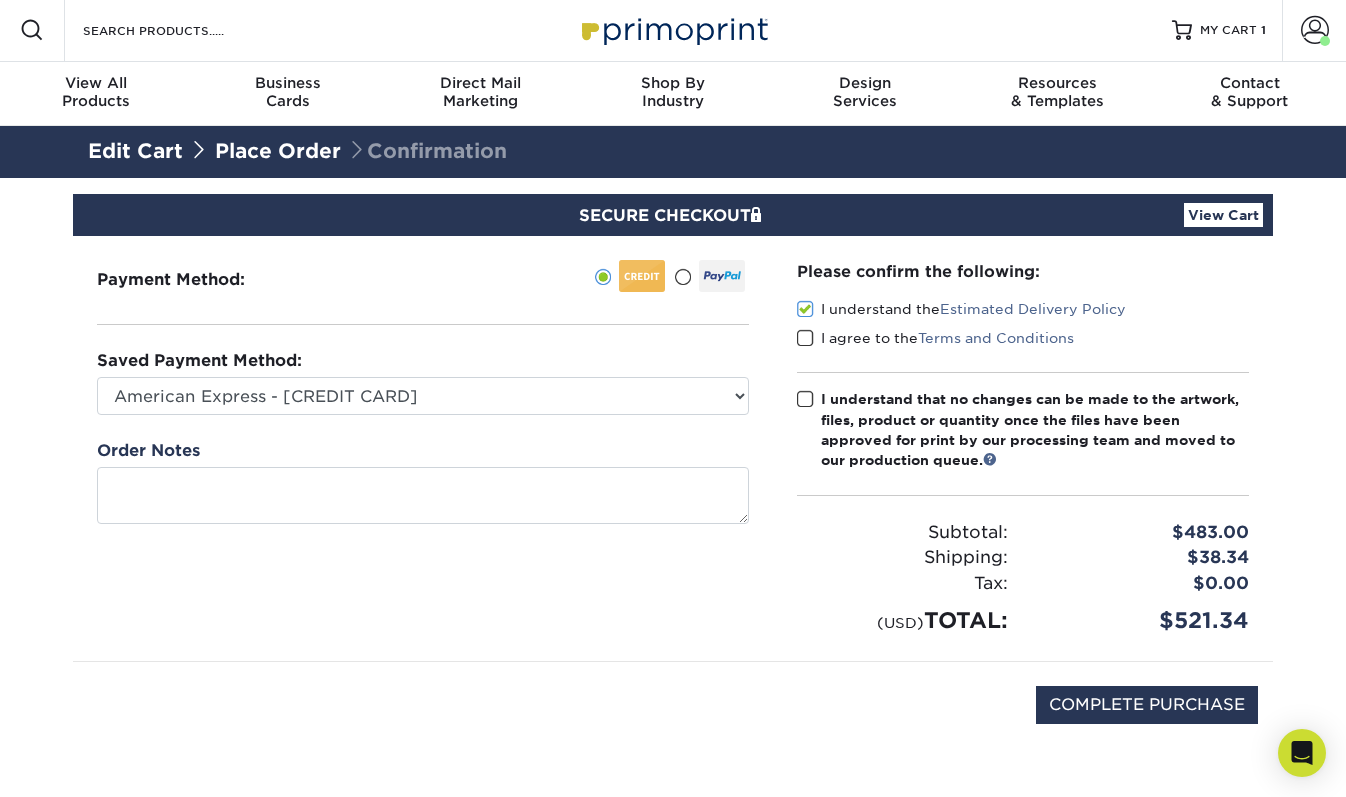 click at bounding box center (805, 338) 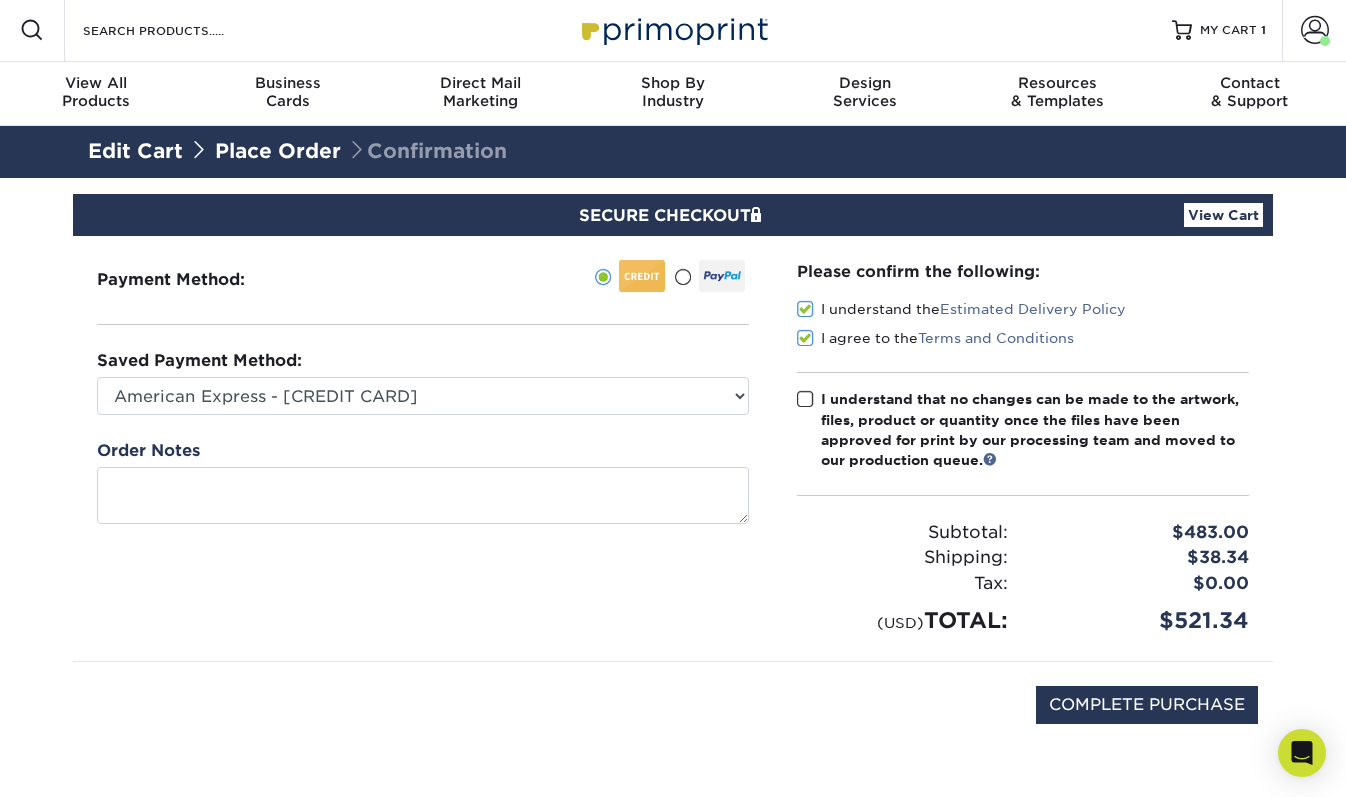 click at bounding box center [805, 399] 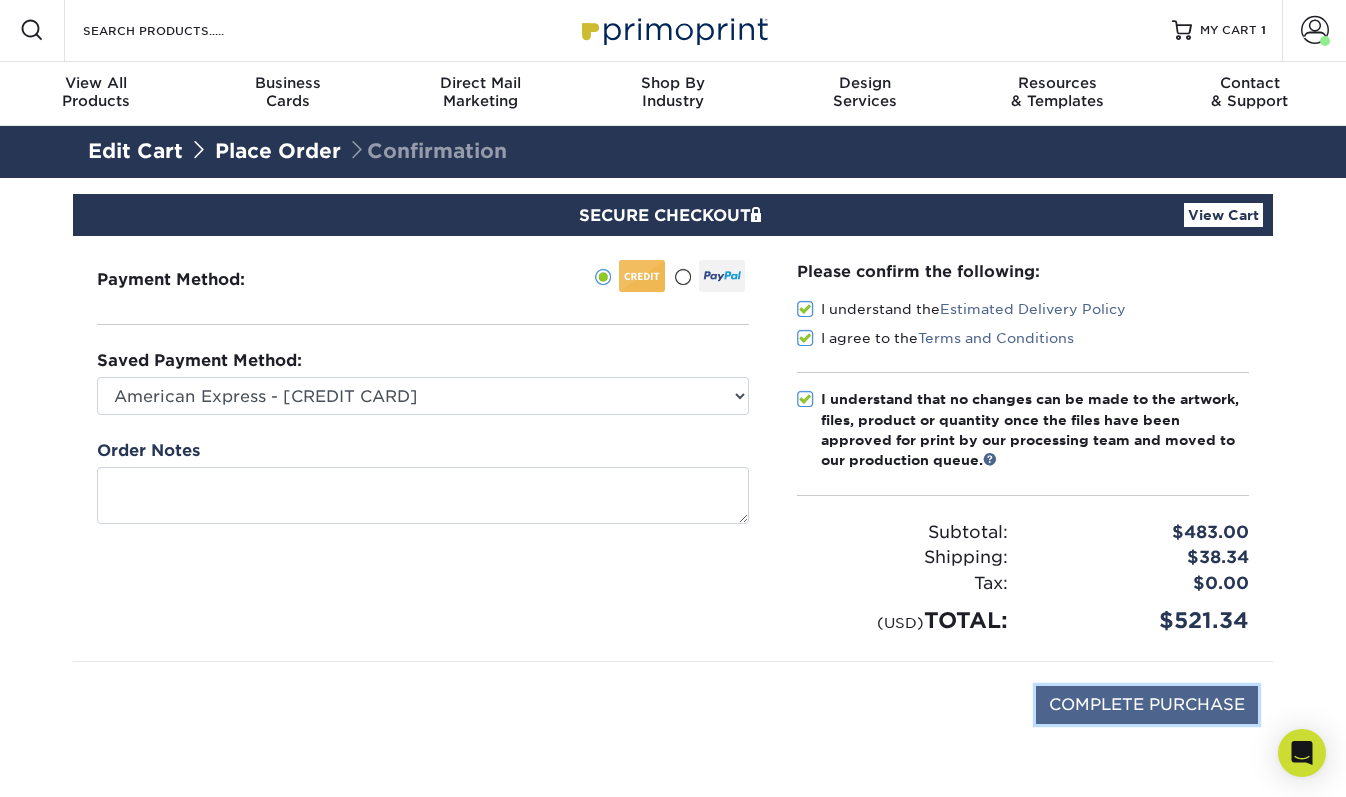 click on "COMPLETE PURCHASE" at bounding box center [1147, 705] 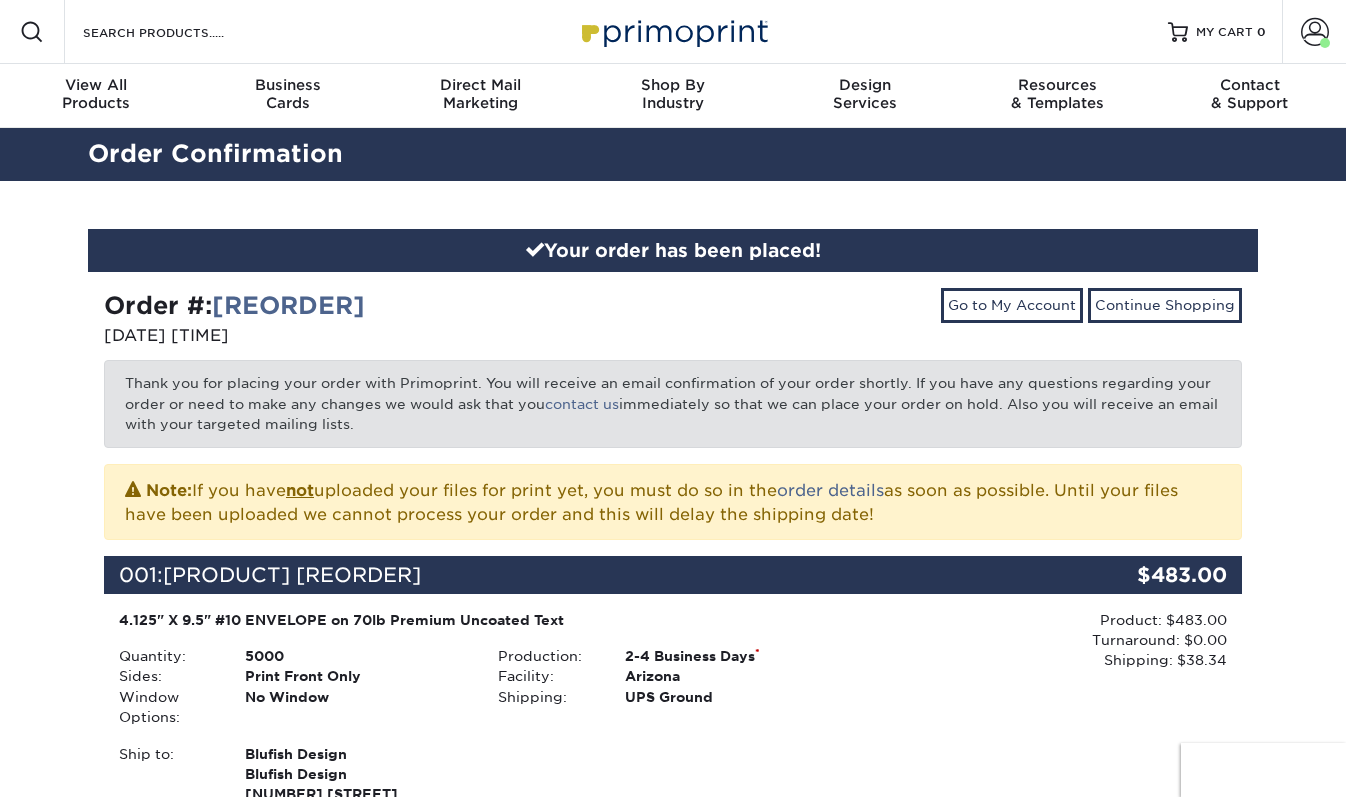 scroll, scrollTop: 0, scrollLeft: 0, axis: both 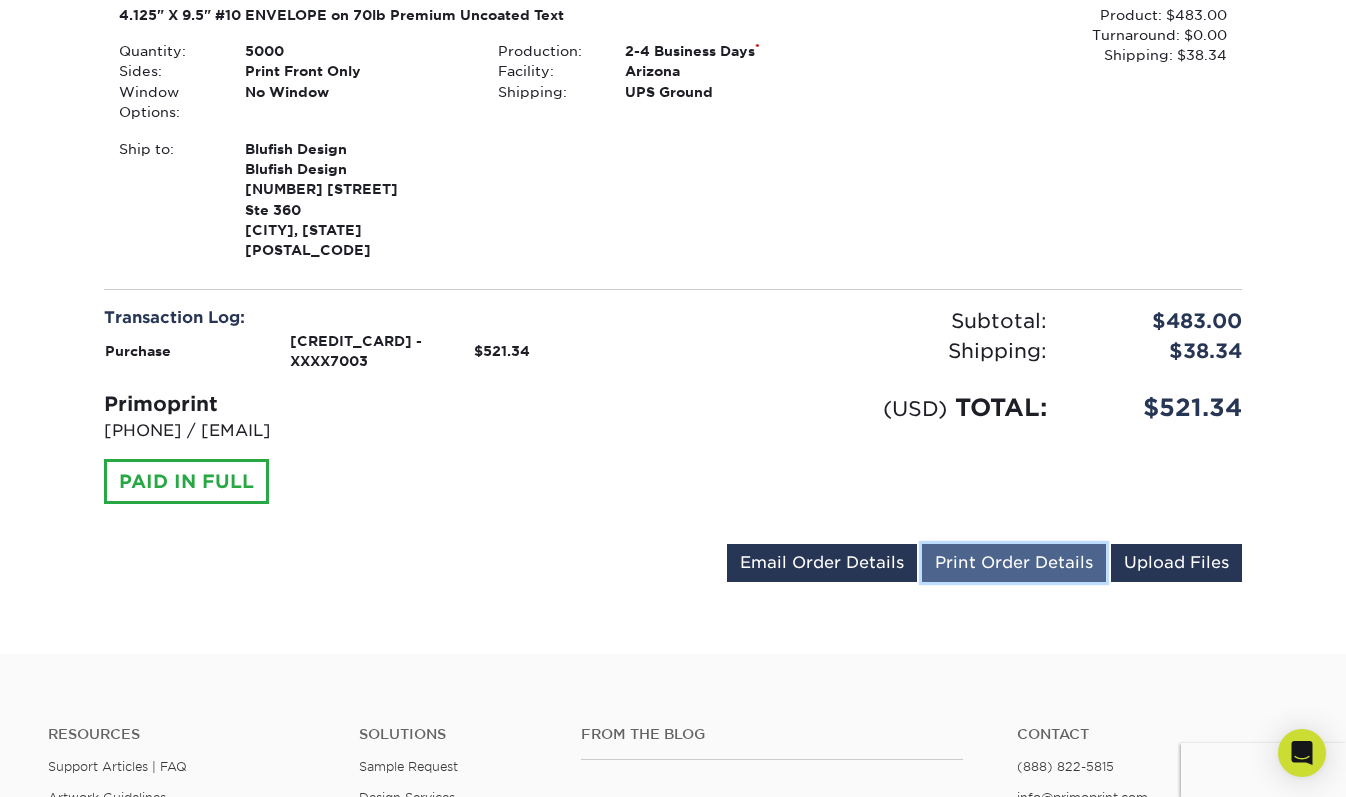 click on "Print Order Details" at bounding box center (1014, 563) 